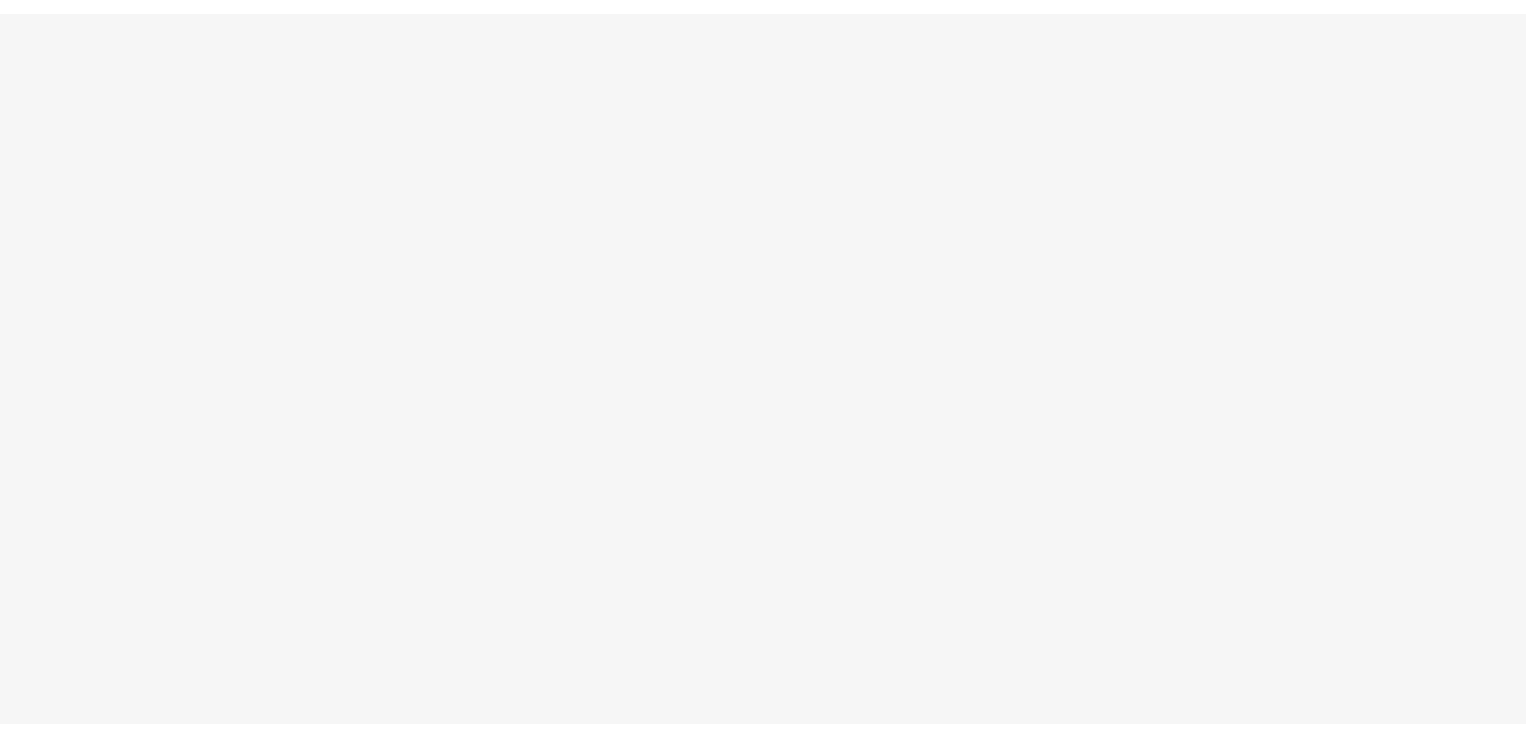 scroll, scrollTop: 0, scrollLeft: 0, axis: both 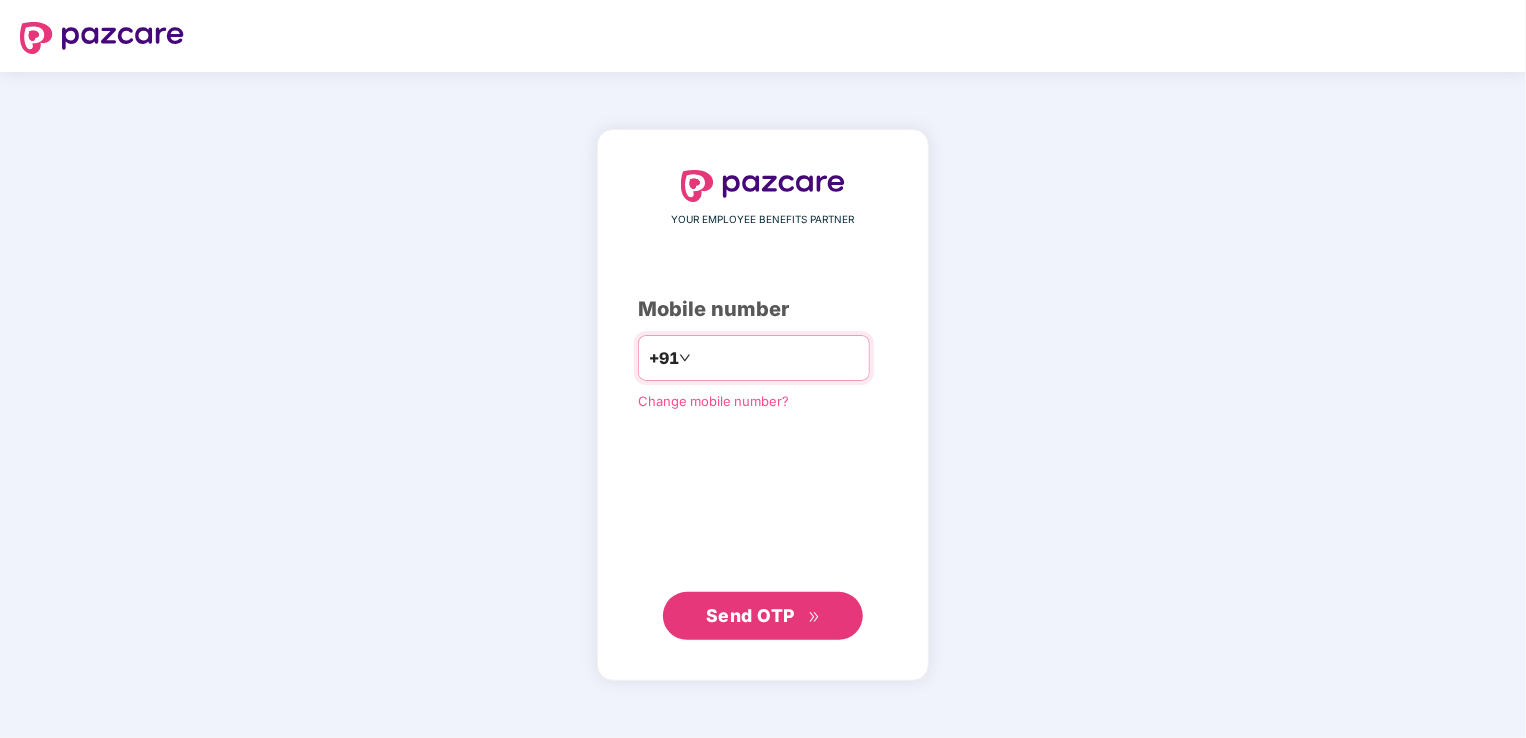 click at bounding box center (777, 358) 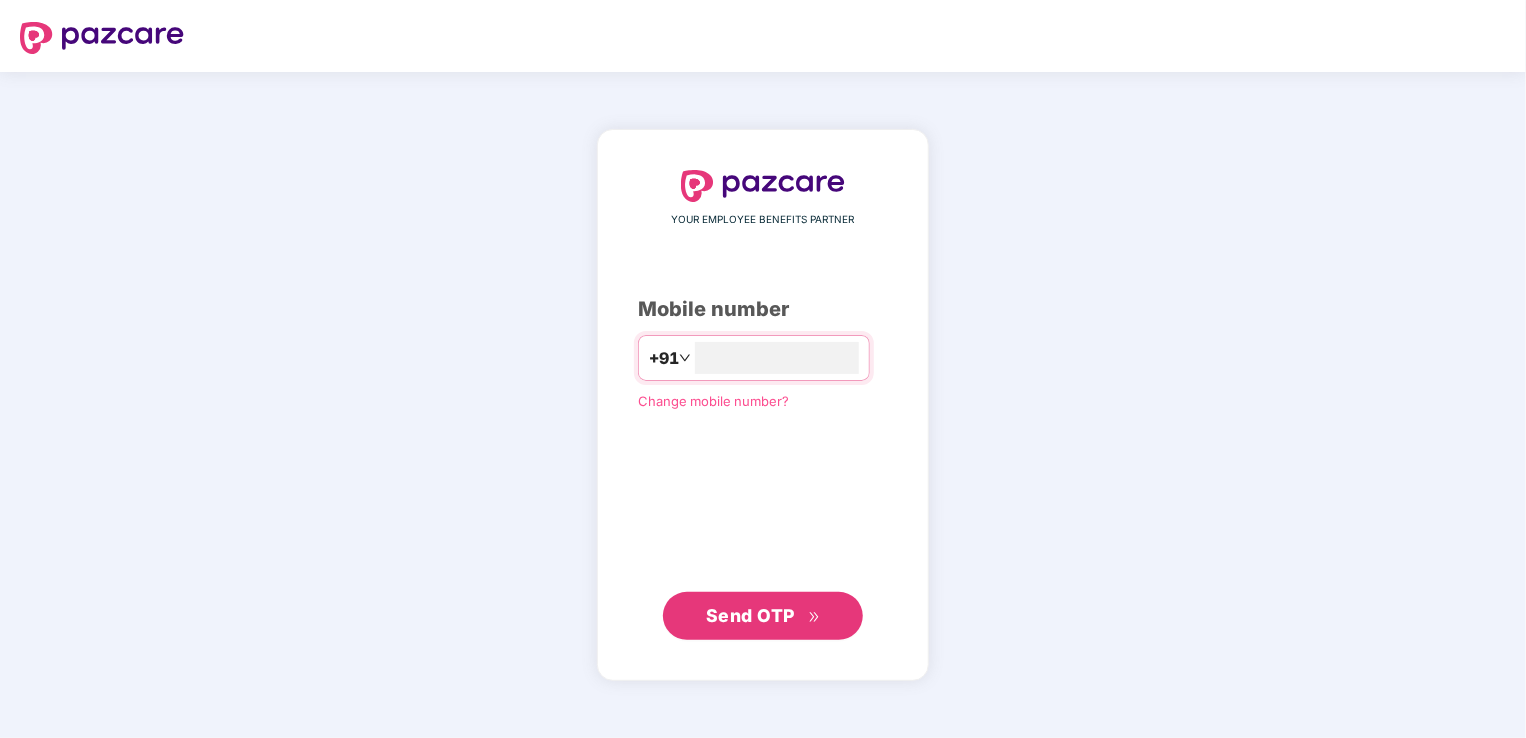 type on "**********" 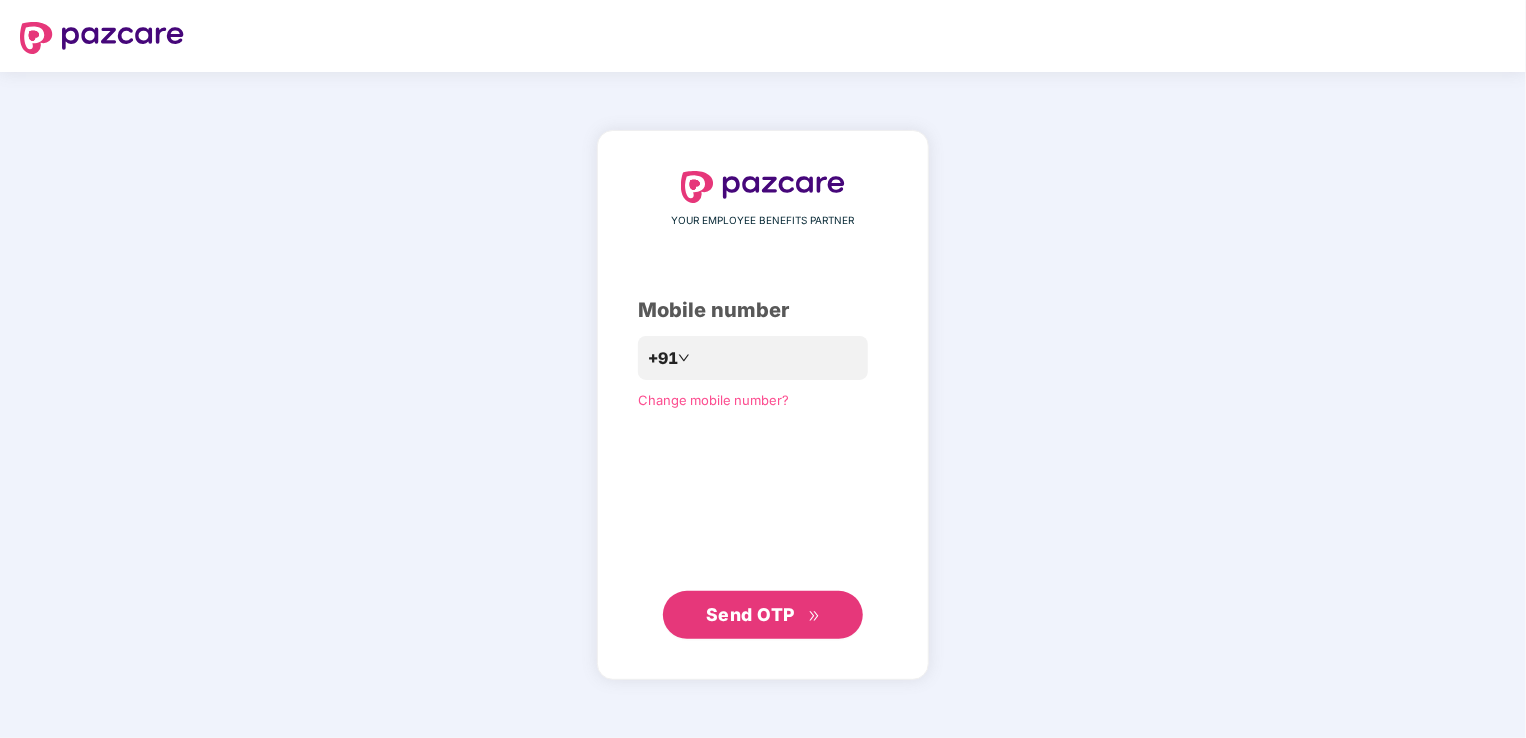 click on "Send OTP" at bounding box center [763, 615] 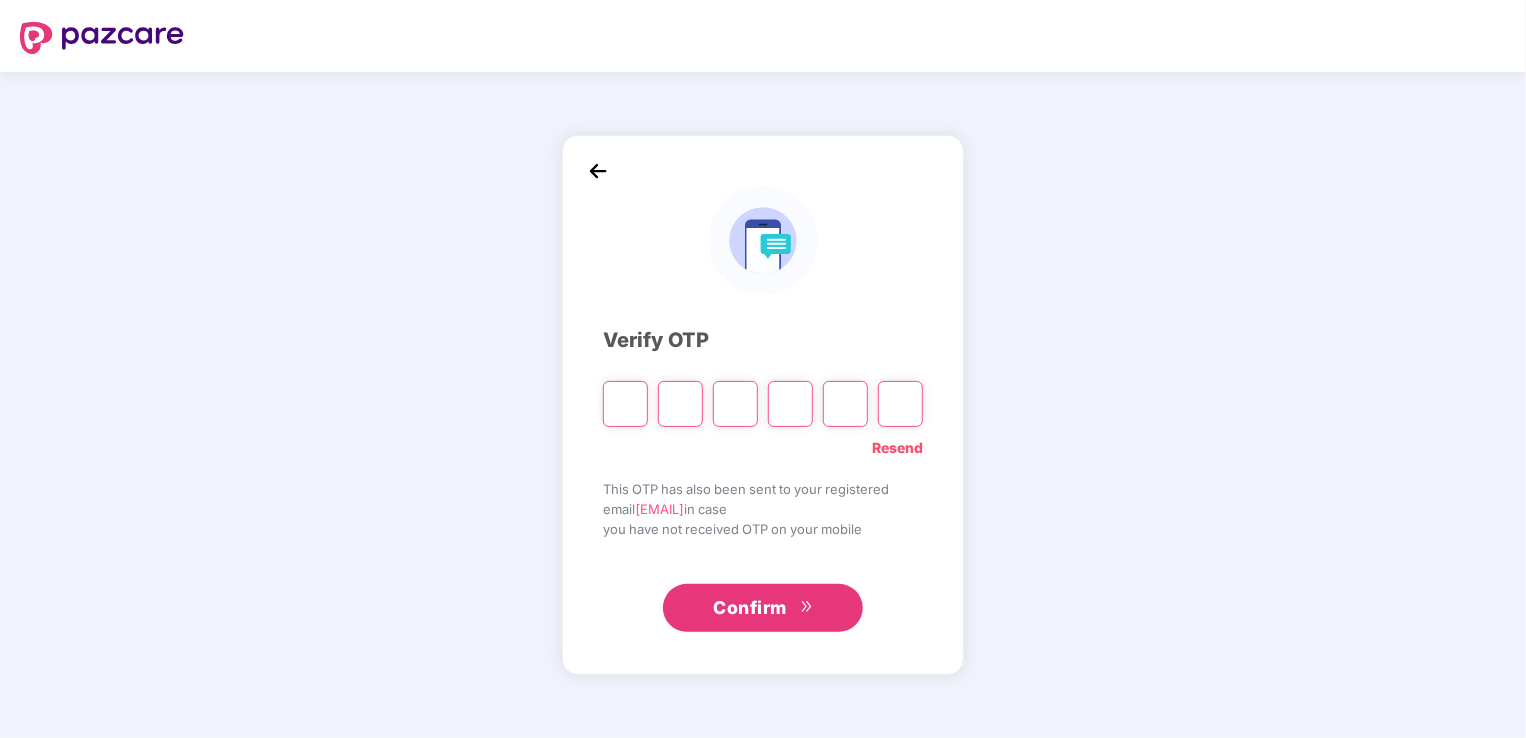 type on "*" 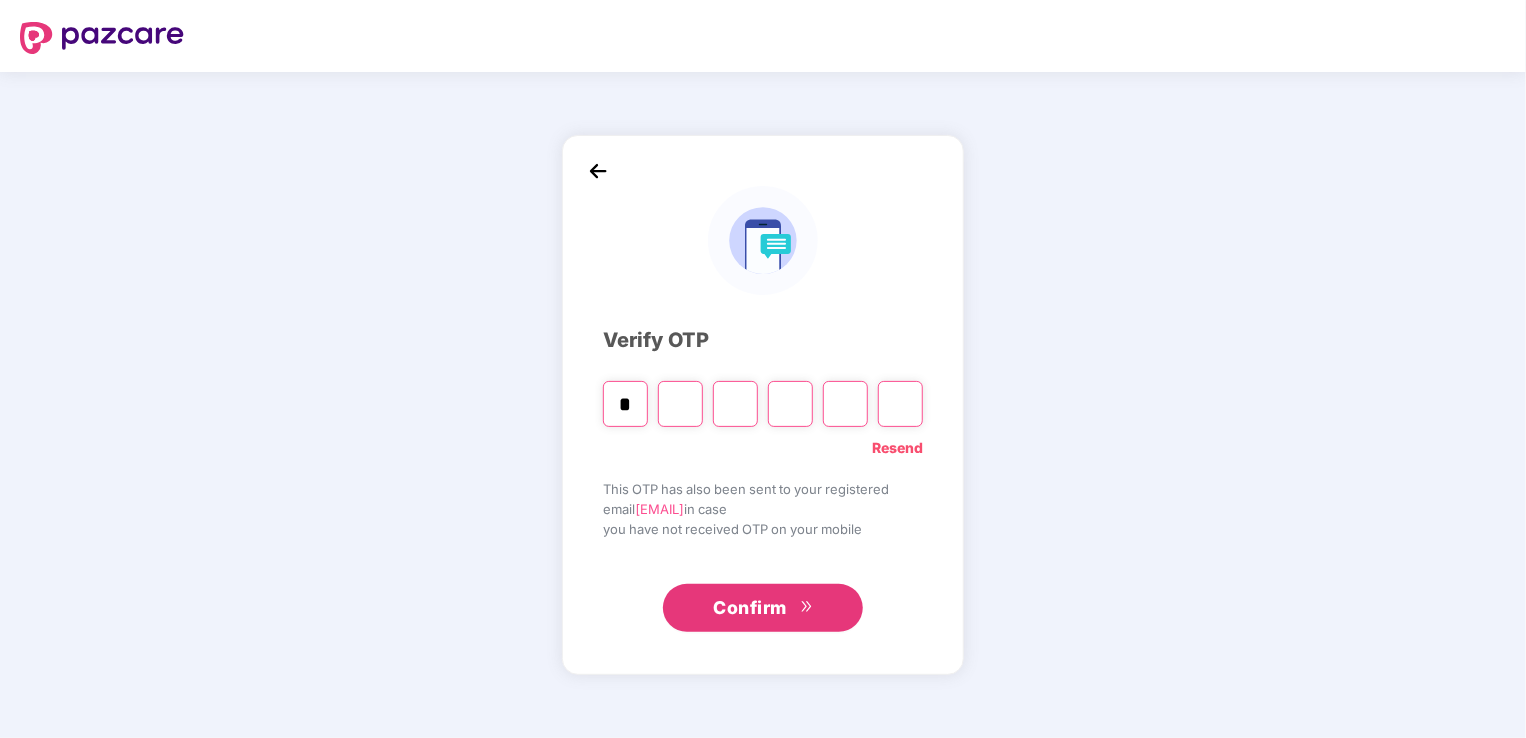 type on "*" 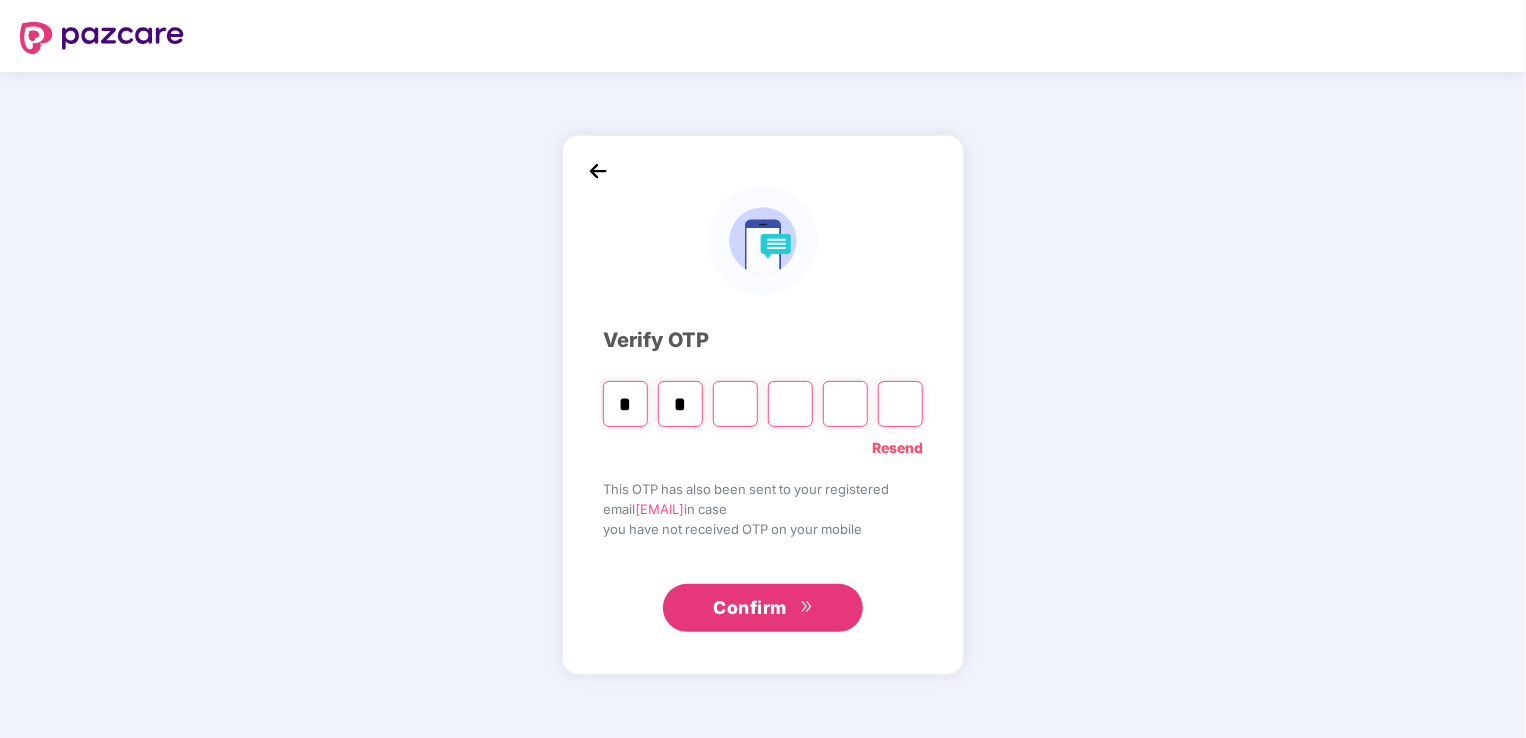 type on "*" 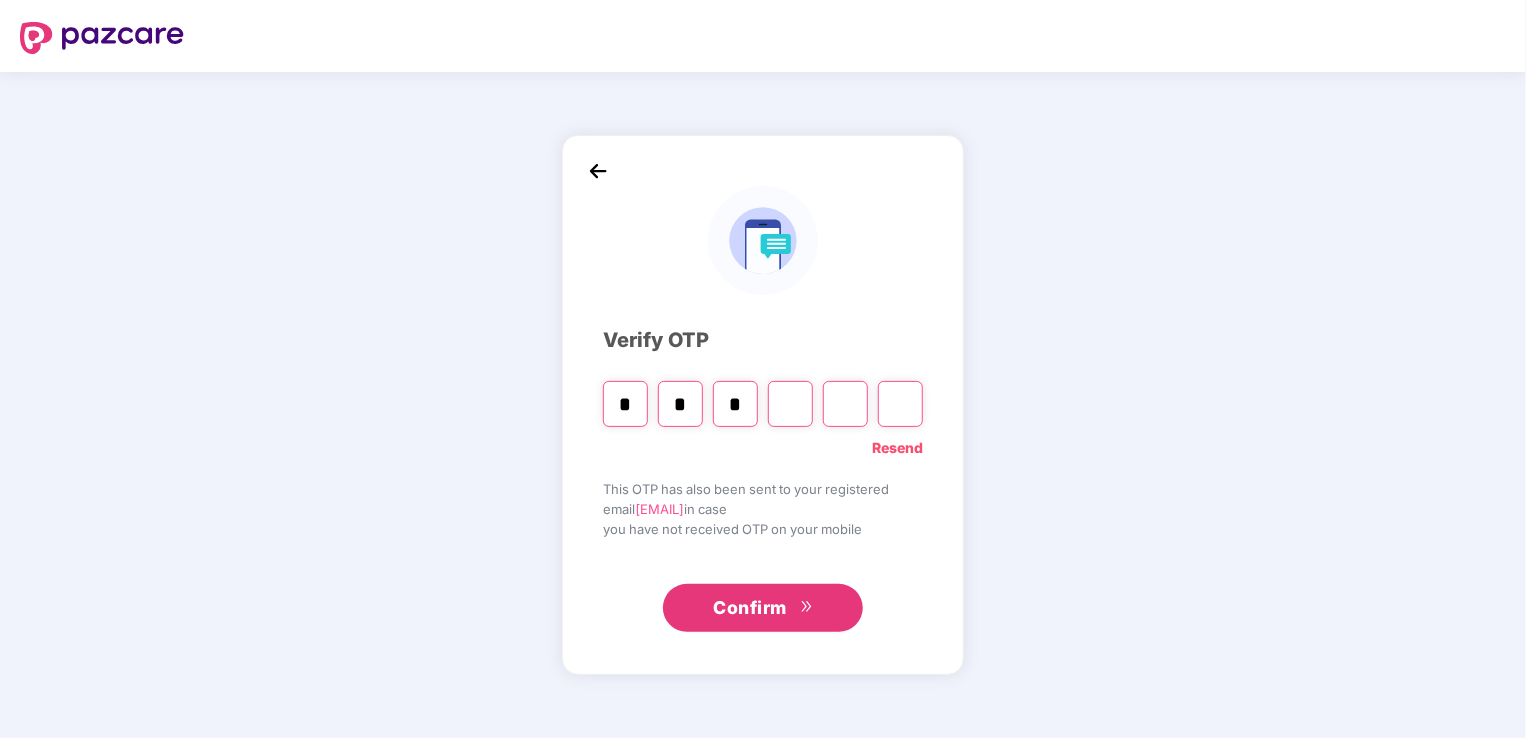 type on "*" 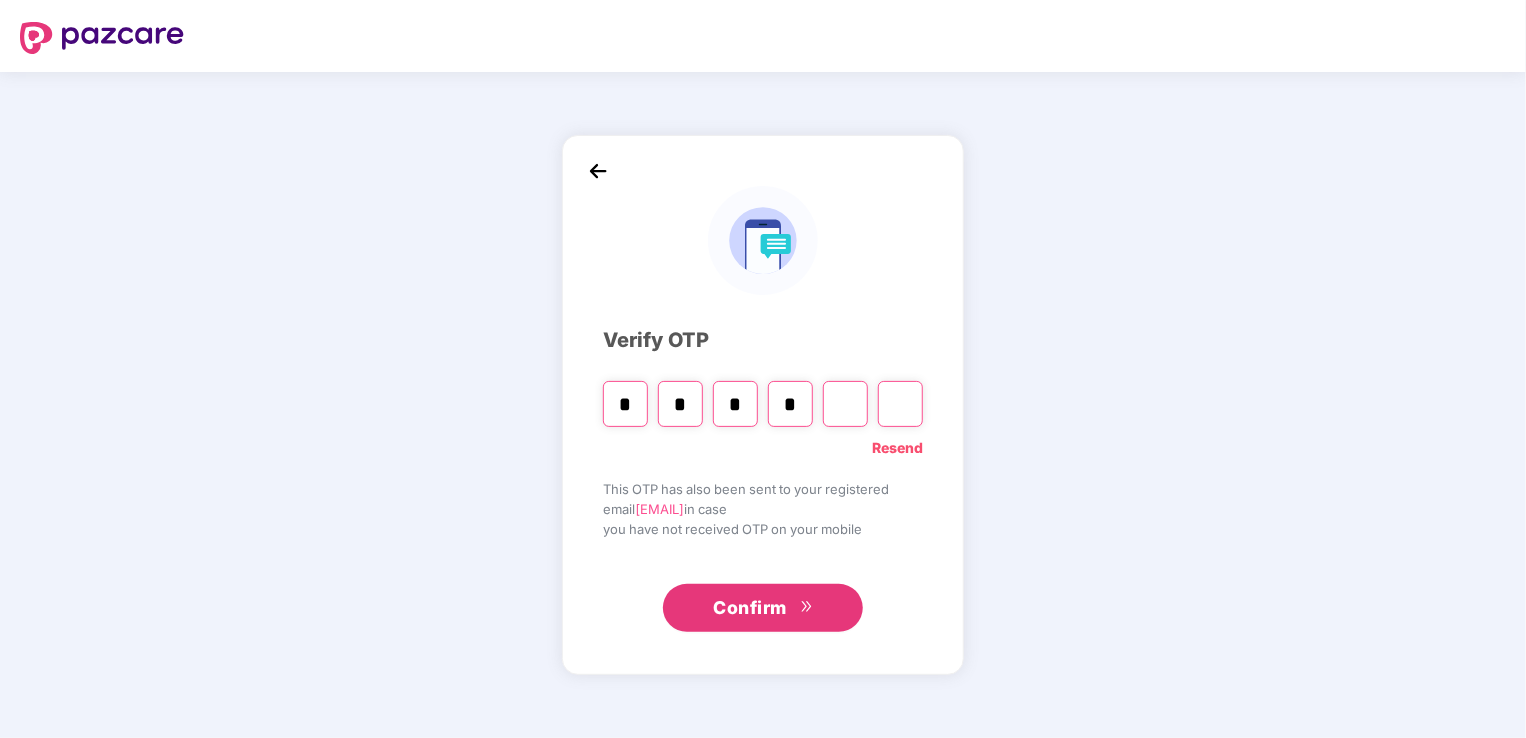 type on "*" 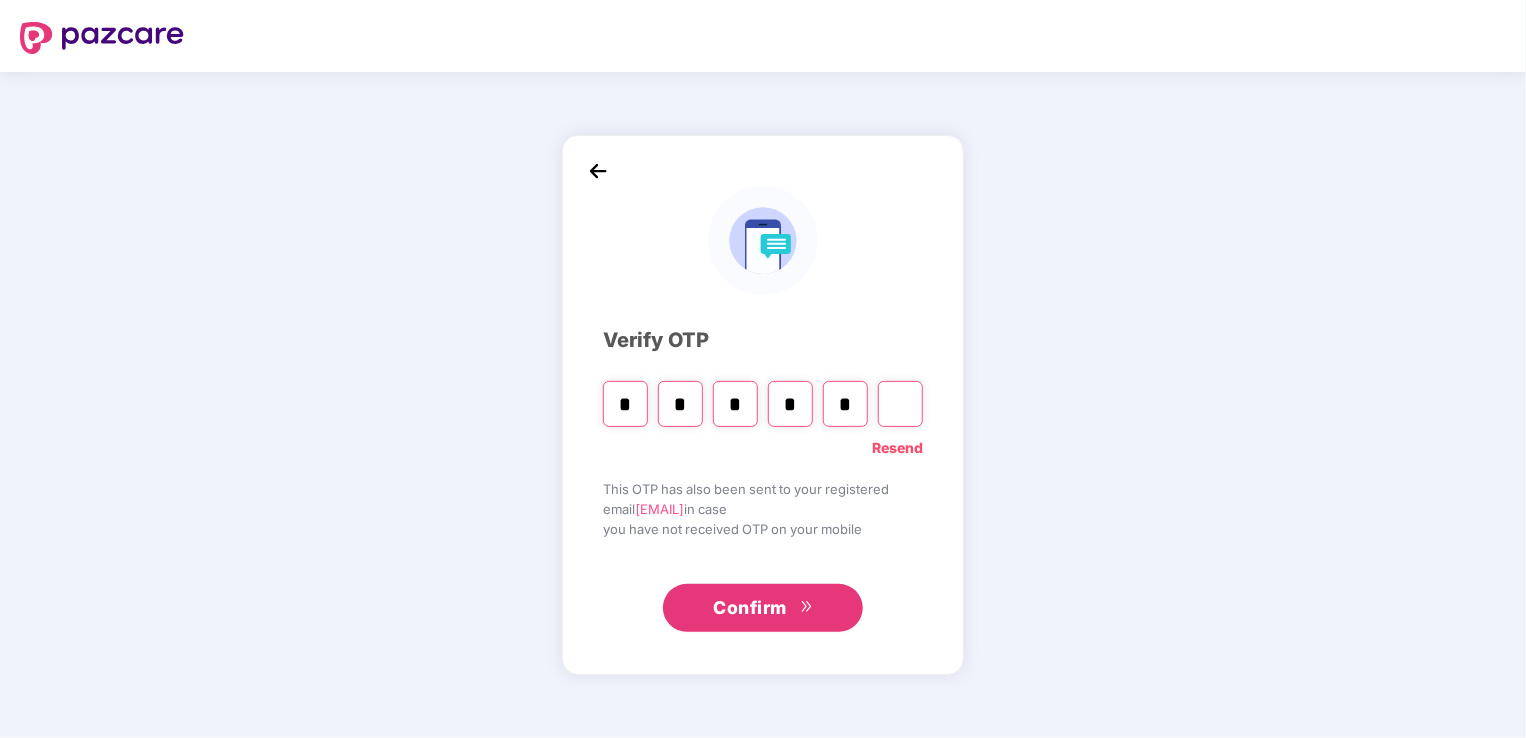 type on "*" 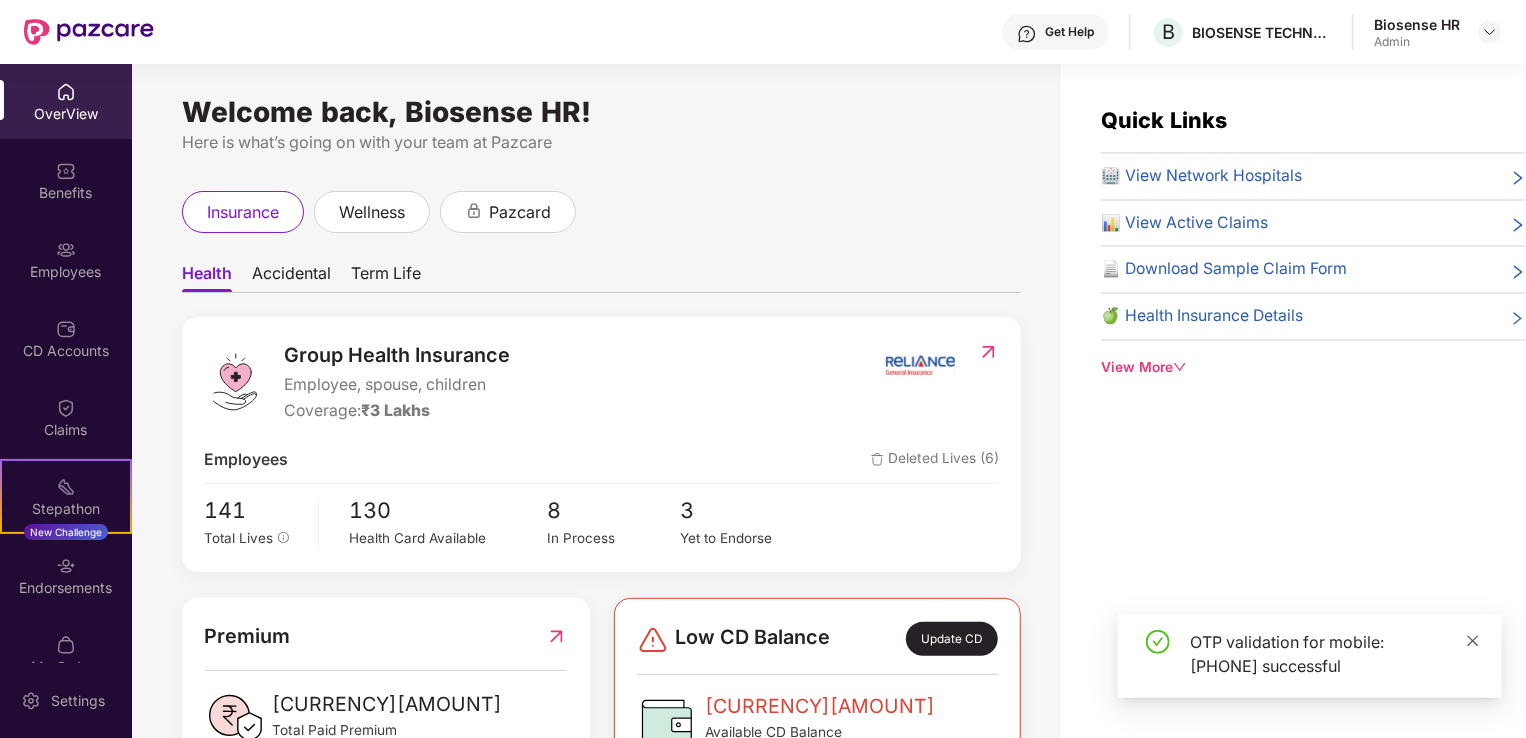 click 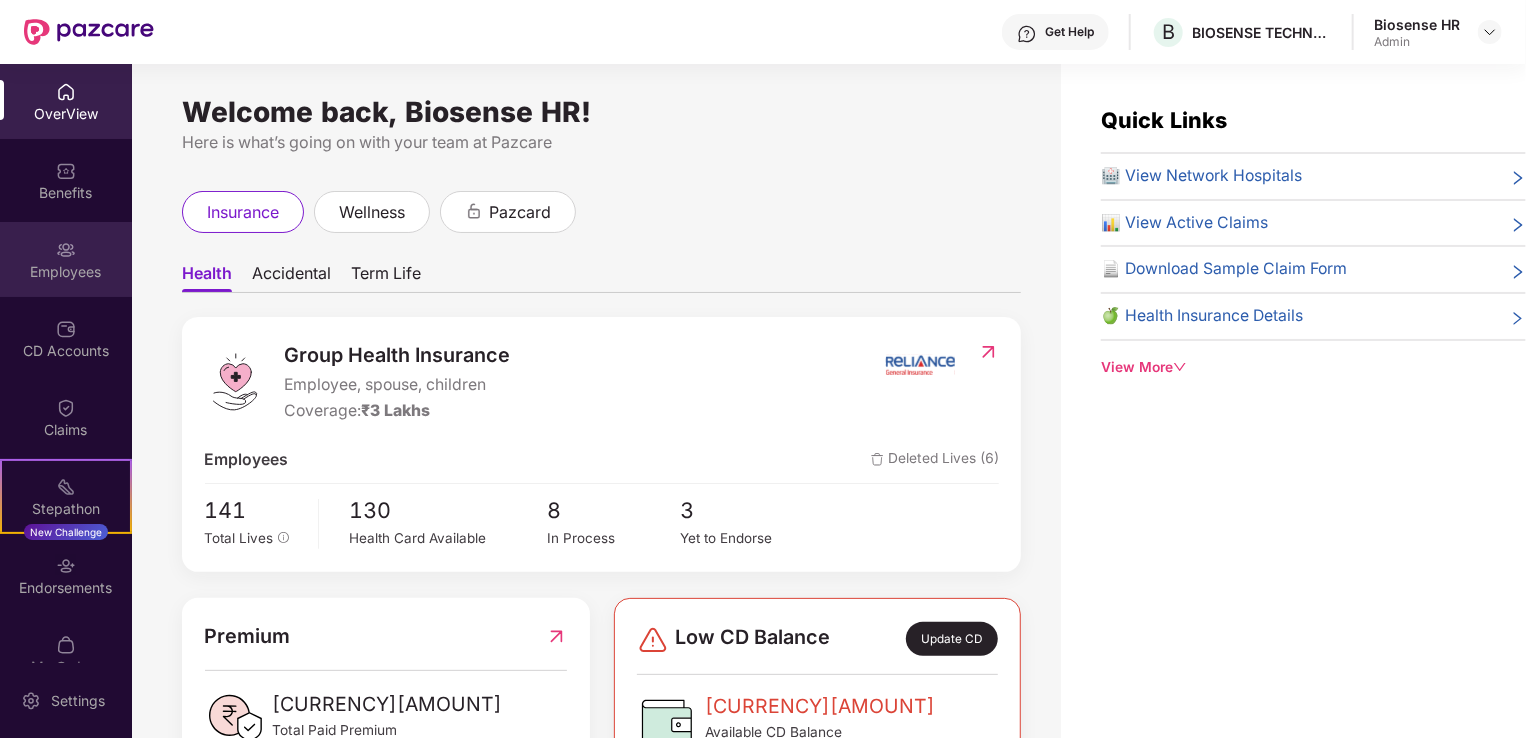 click on "Employees" at bounding box center (66, 259) 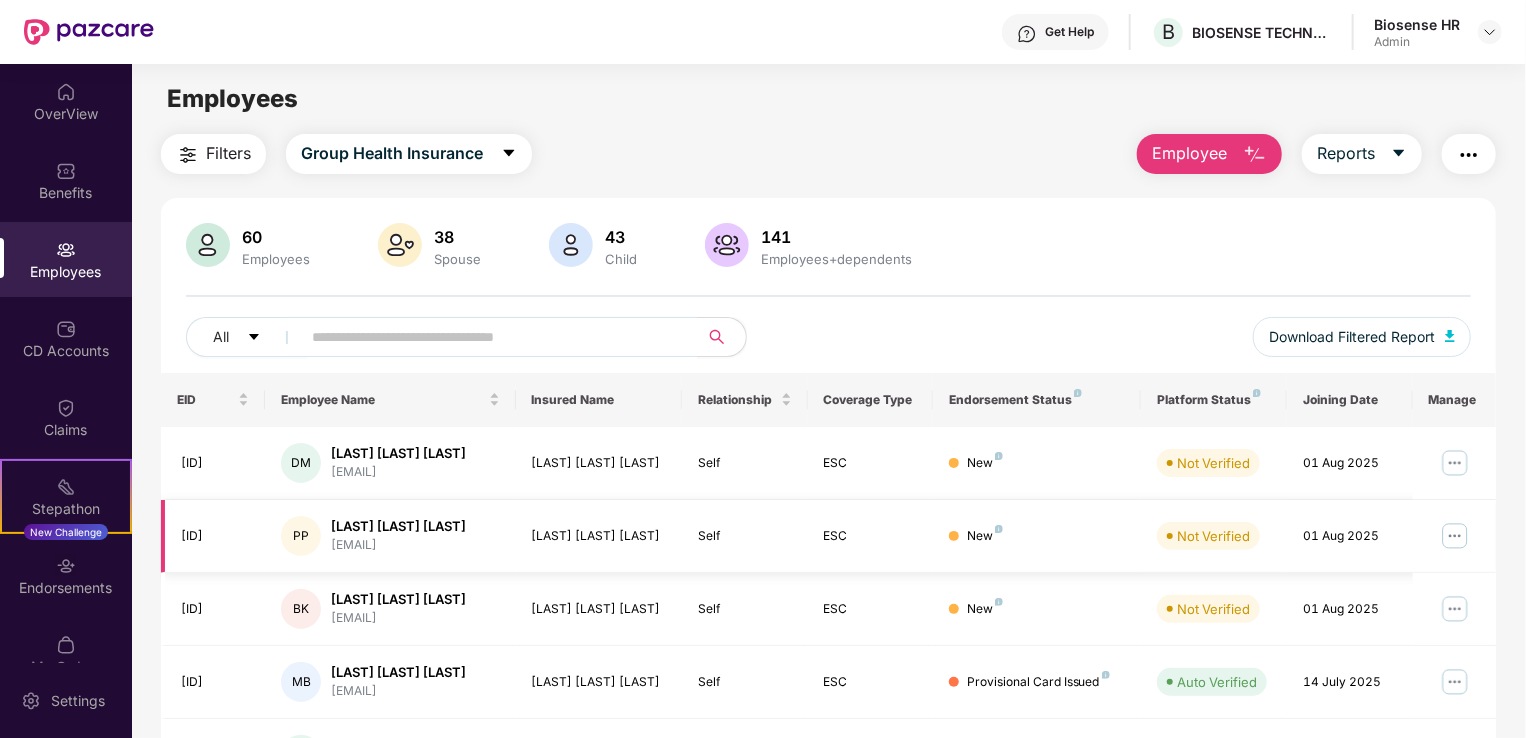 scroll, scrollTop: 100, scrollLeft: 0, axis: vertical 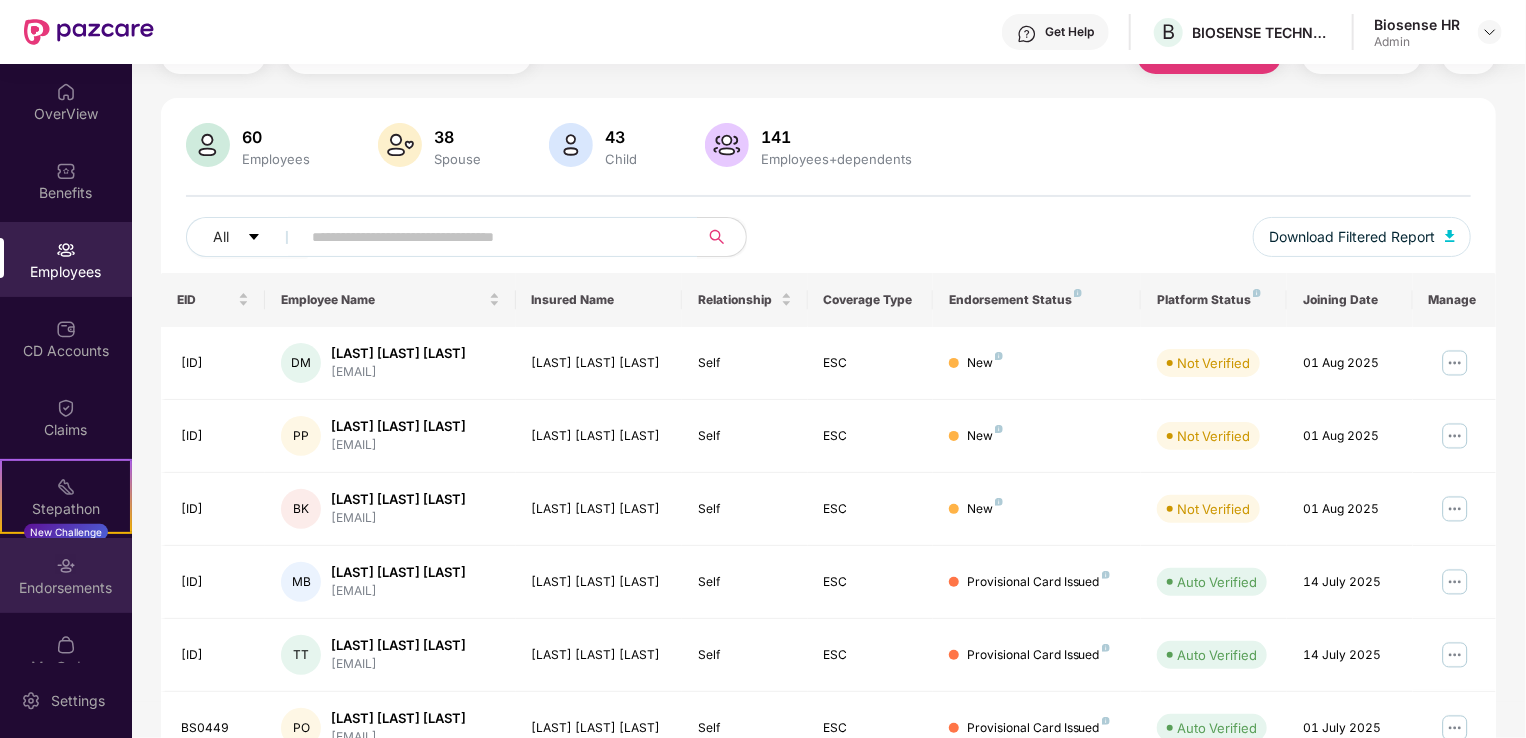 click on "Endorsements" at bounding box center [66, 588] 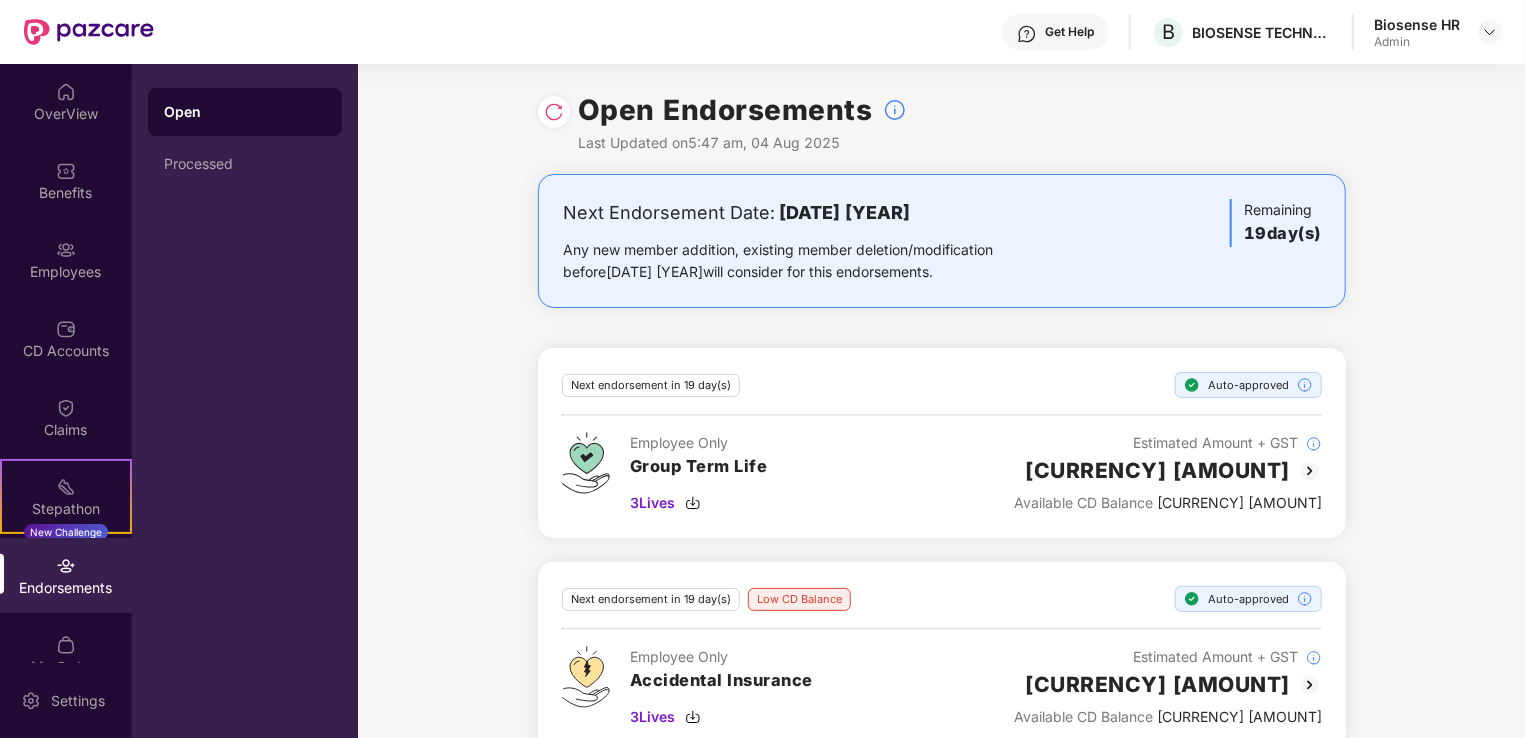scroll, scrollTop: 36, scrollLeft: 0, axis: vertical 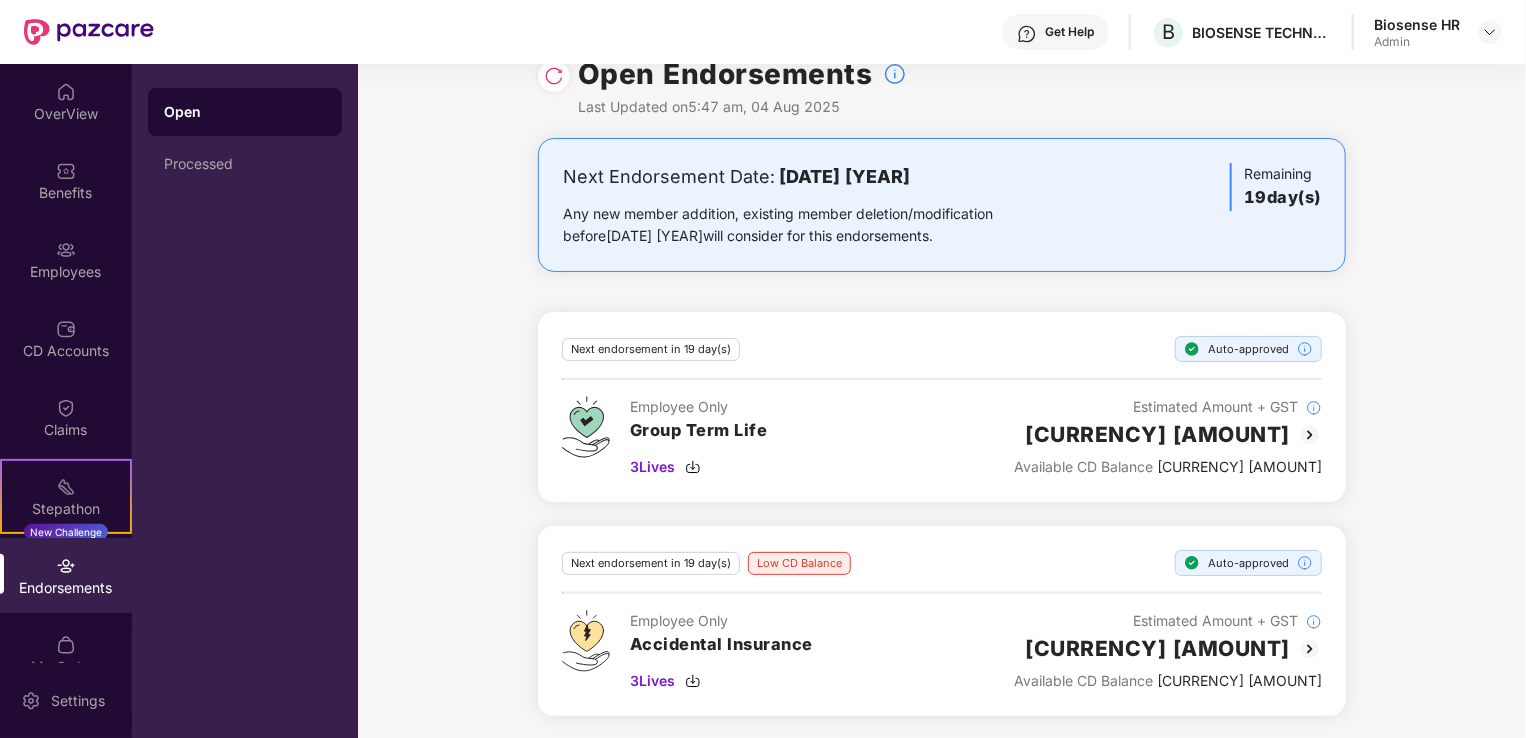 click at bounding box center [1310, 435] 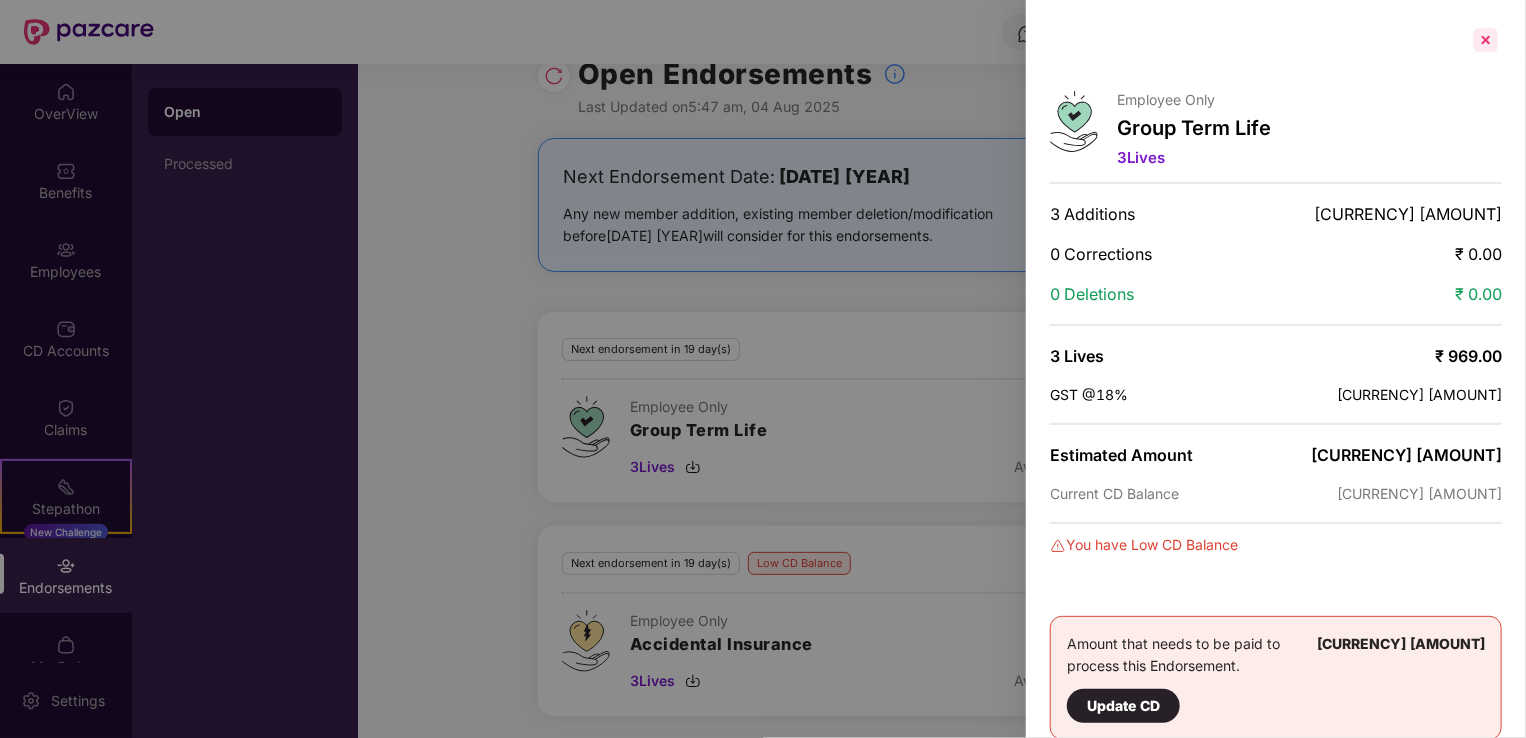 click at bounding box center (1486, 40) 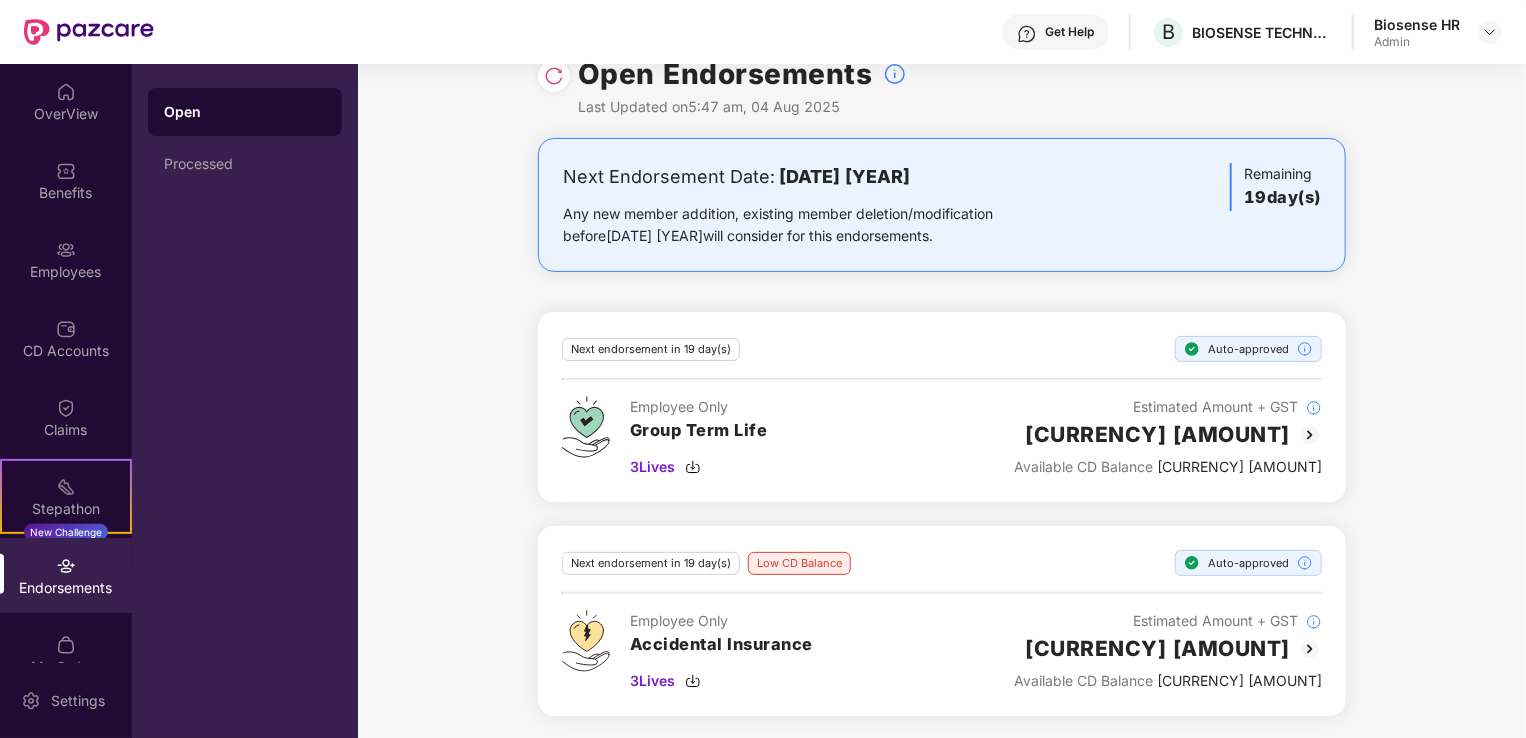 click at bounding box center (1310, 649) 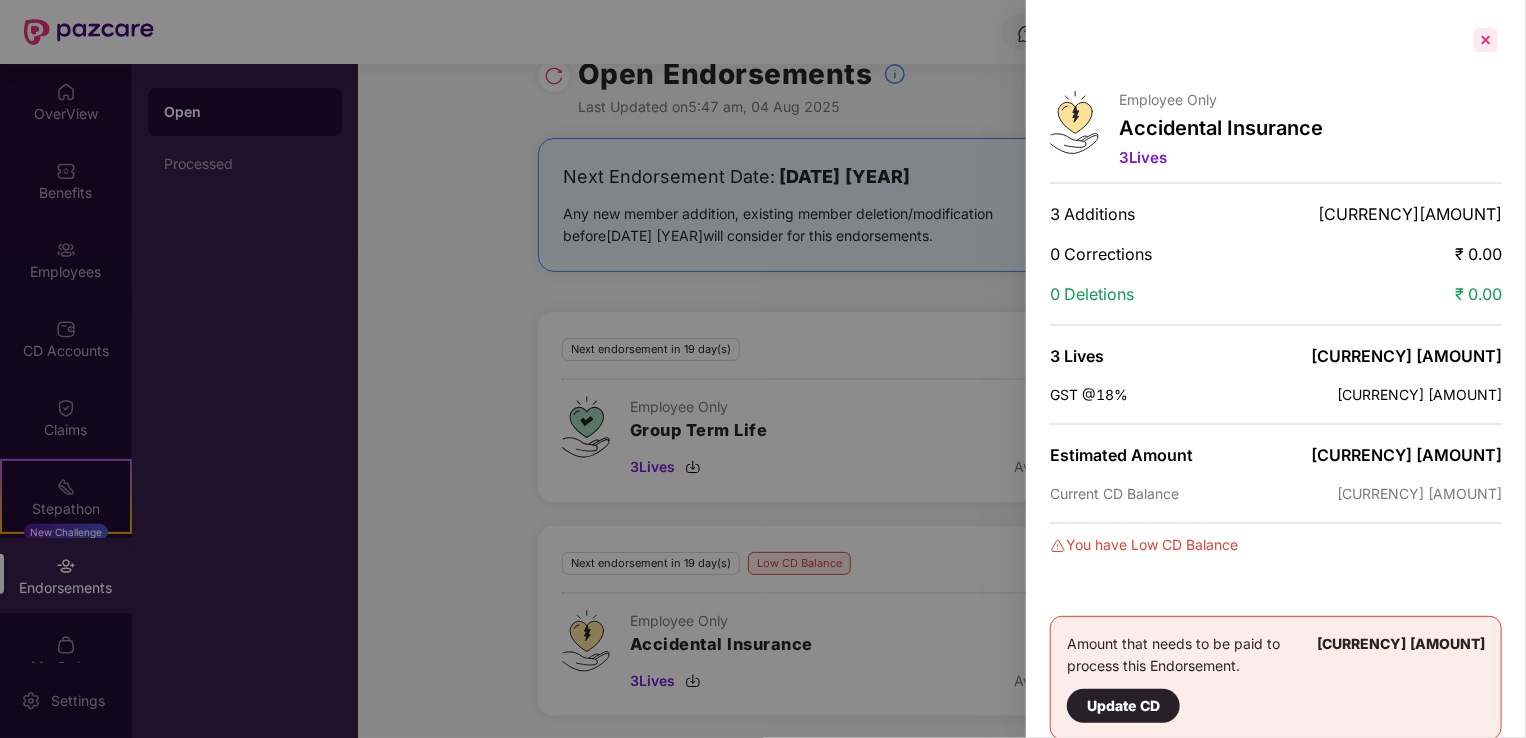 click at bounding box center [1486, 40] 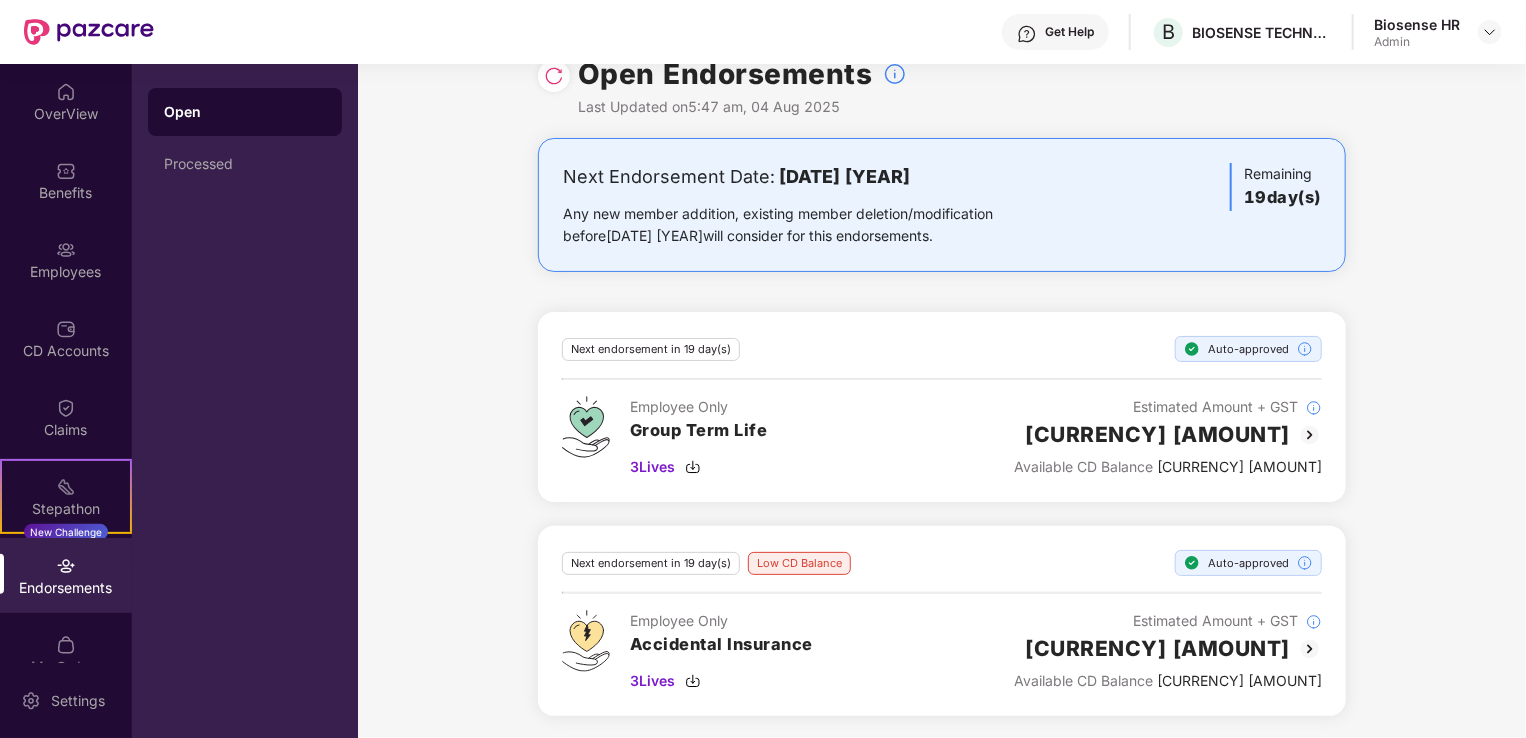 click at bounding box center [1310, 435] 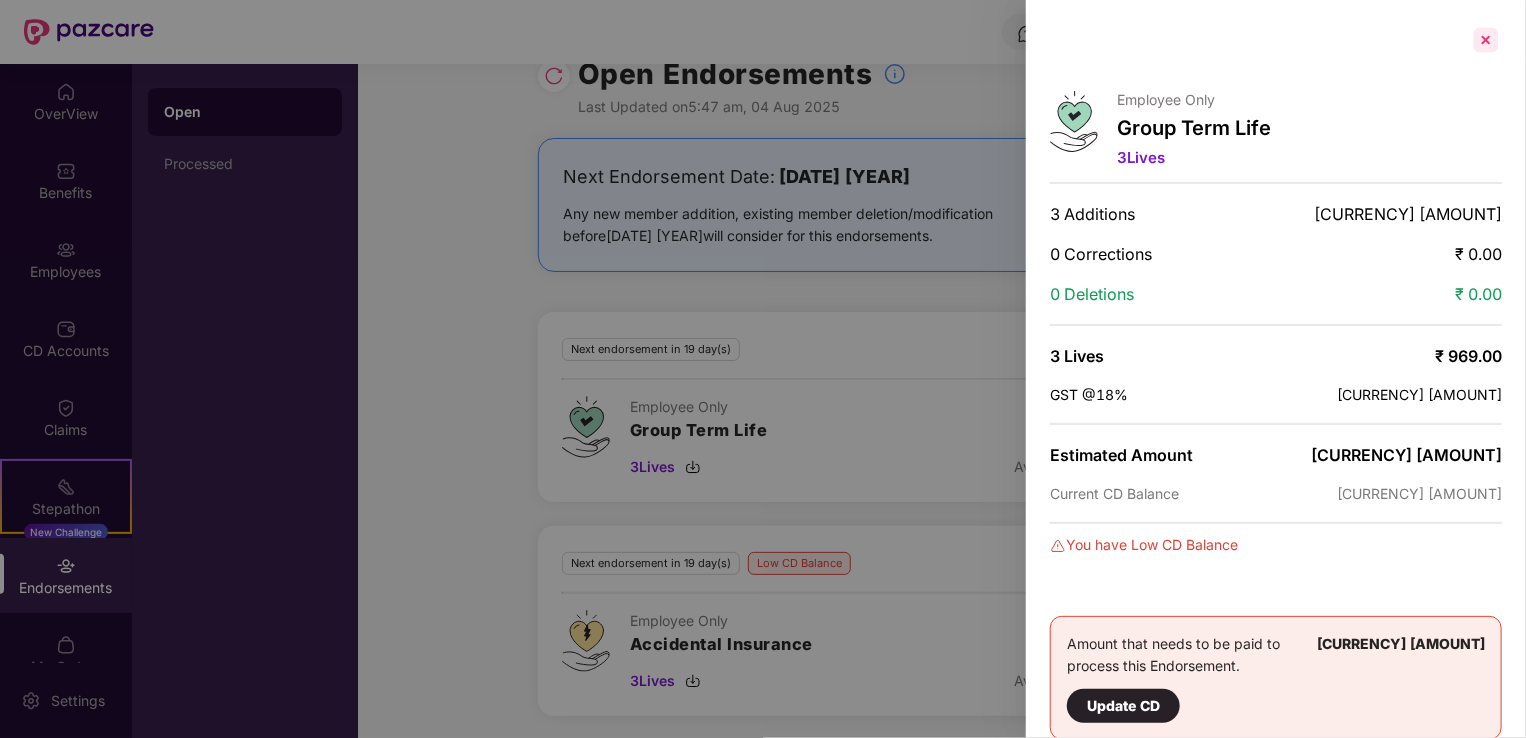 click at bounding box center [1486, 40] 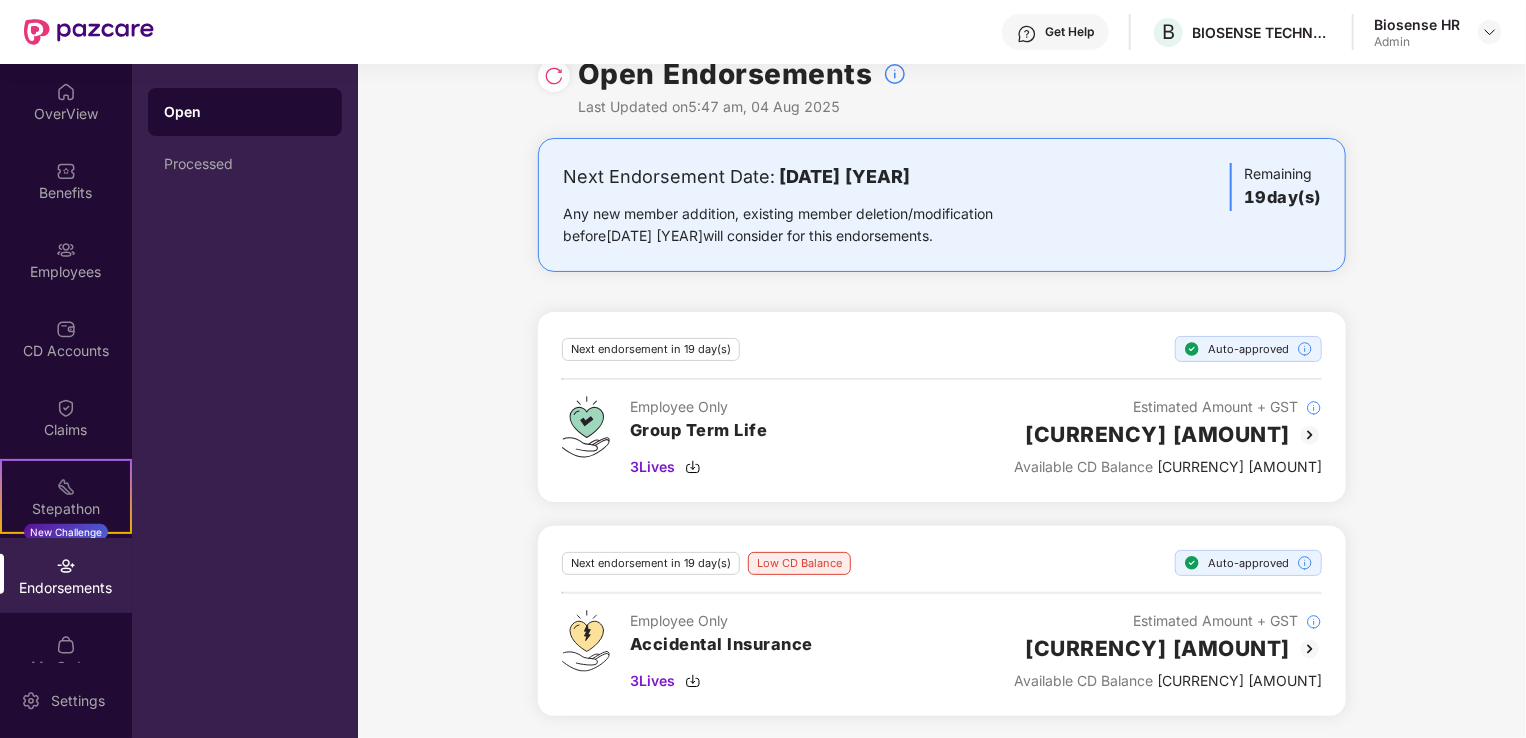 click at bounding box center [1310, 435] 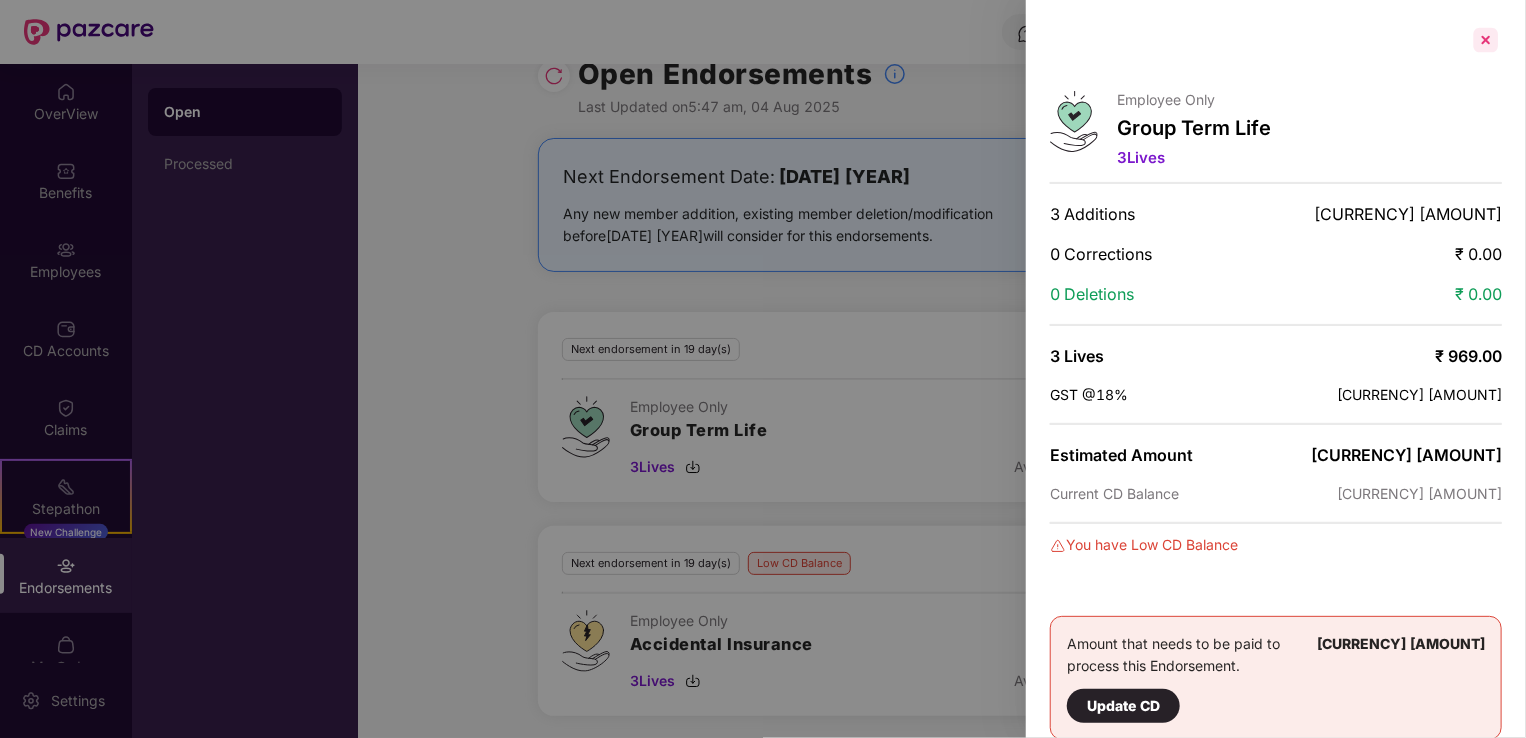 click at bounding box center [1486, 40] 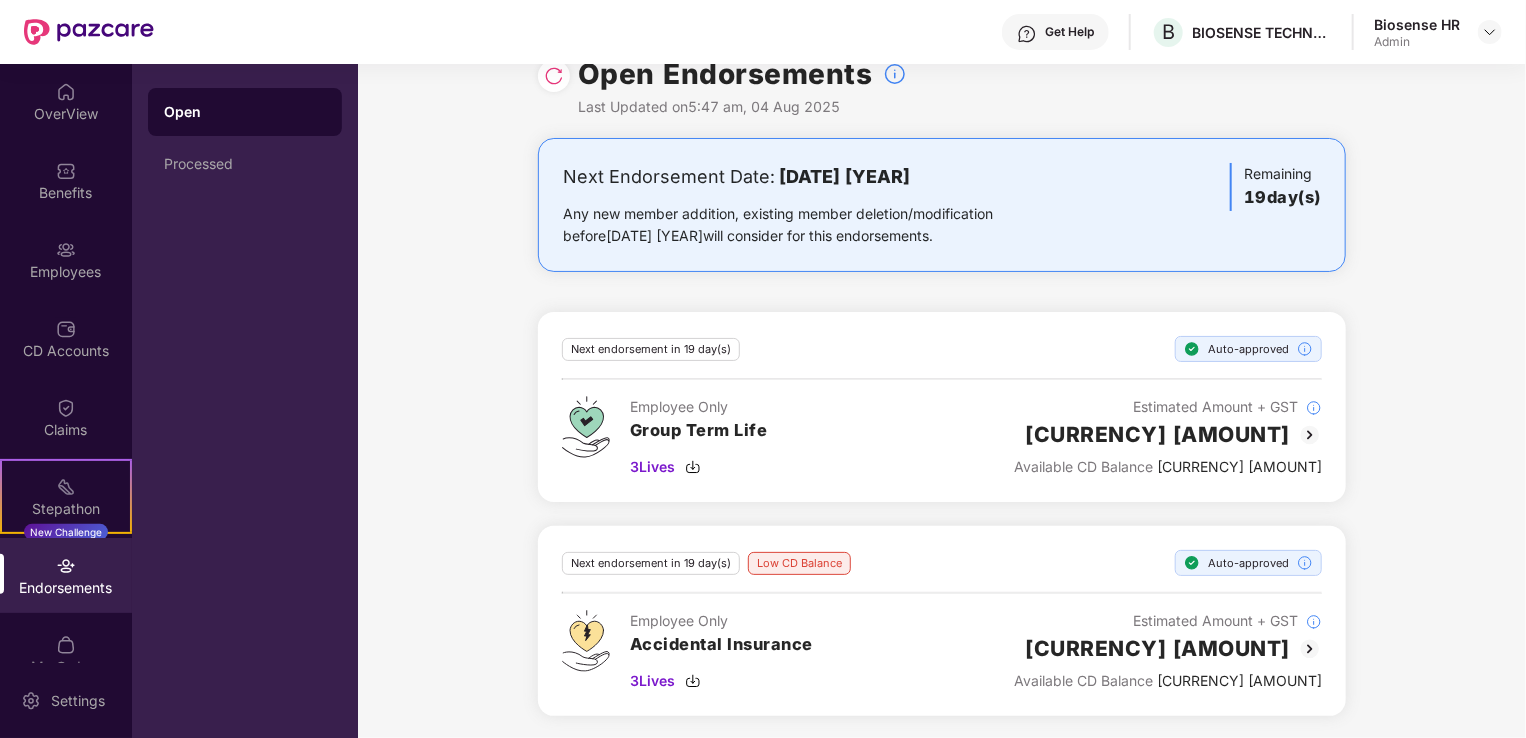 click at bounding box center [1310, 649] 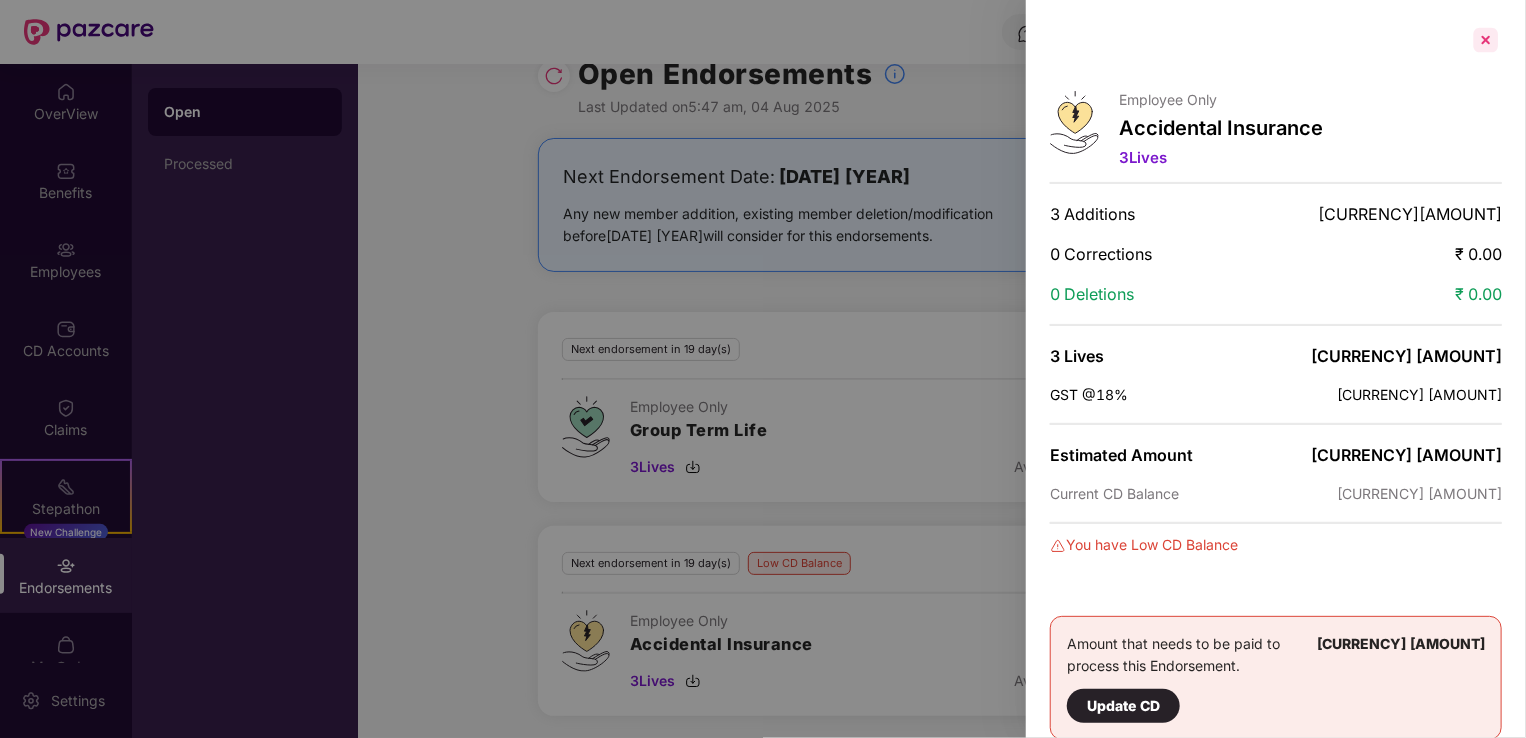 click at bounding box center (1486, 40) 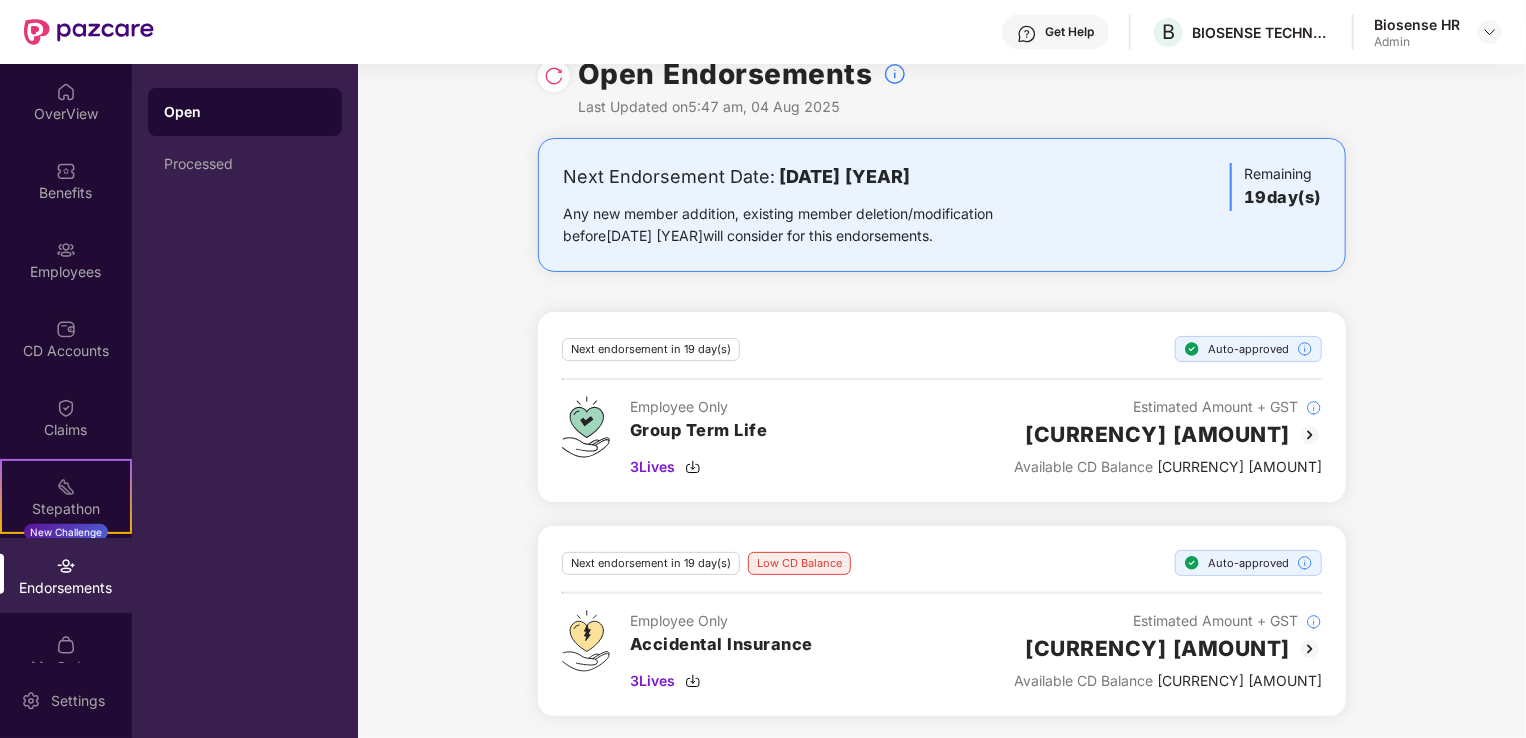 click on "Next Endorsement Date: [DATE] [YEAR] Any new member addition, existing member deletion/modification before  [DATE] [YEAR]  will consider for this endorsements. Remaining 19  day(s) Next endorsement in 19 day(s) Auto-approved Employee Only Group Term Life   3  Lives Estimated Amount + GST [CURRENCY] [AMOUNT] Available CD Balance   [CURRENCY] [AMOUNT] Next endorsement in 19 day(s) Low CD Balance Auto-approved Employee Only Accidental Insurance   3  Lives Estimated Amount + GST [CURRENCY] [AMOUNT] Available CD Balance   [CURRENCY] [AMOUNT]" at bounding box center [942, 439] 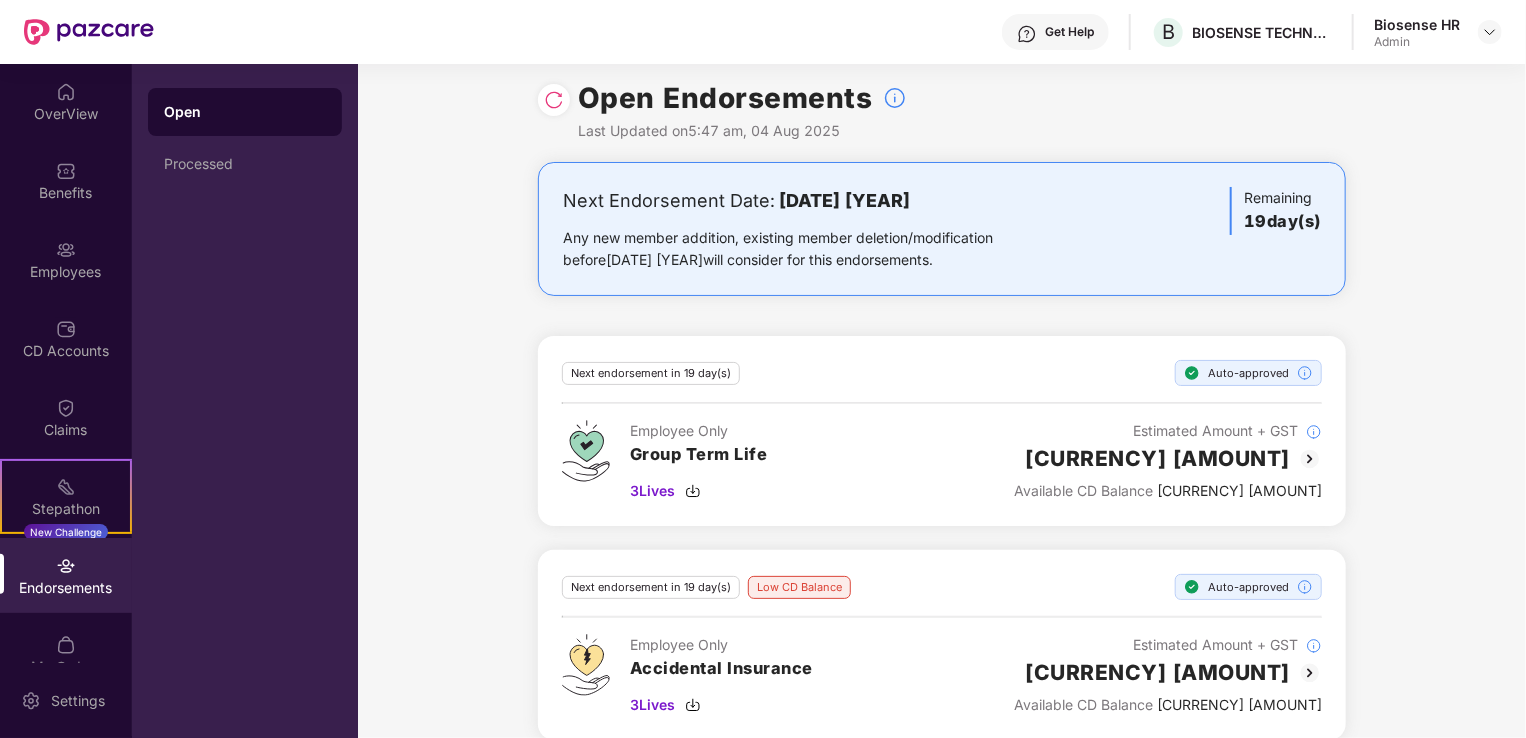 scroll, scrollTop: 0, scrollLeft: 0, axis: both 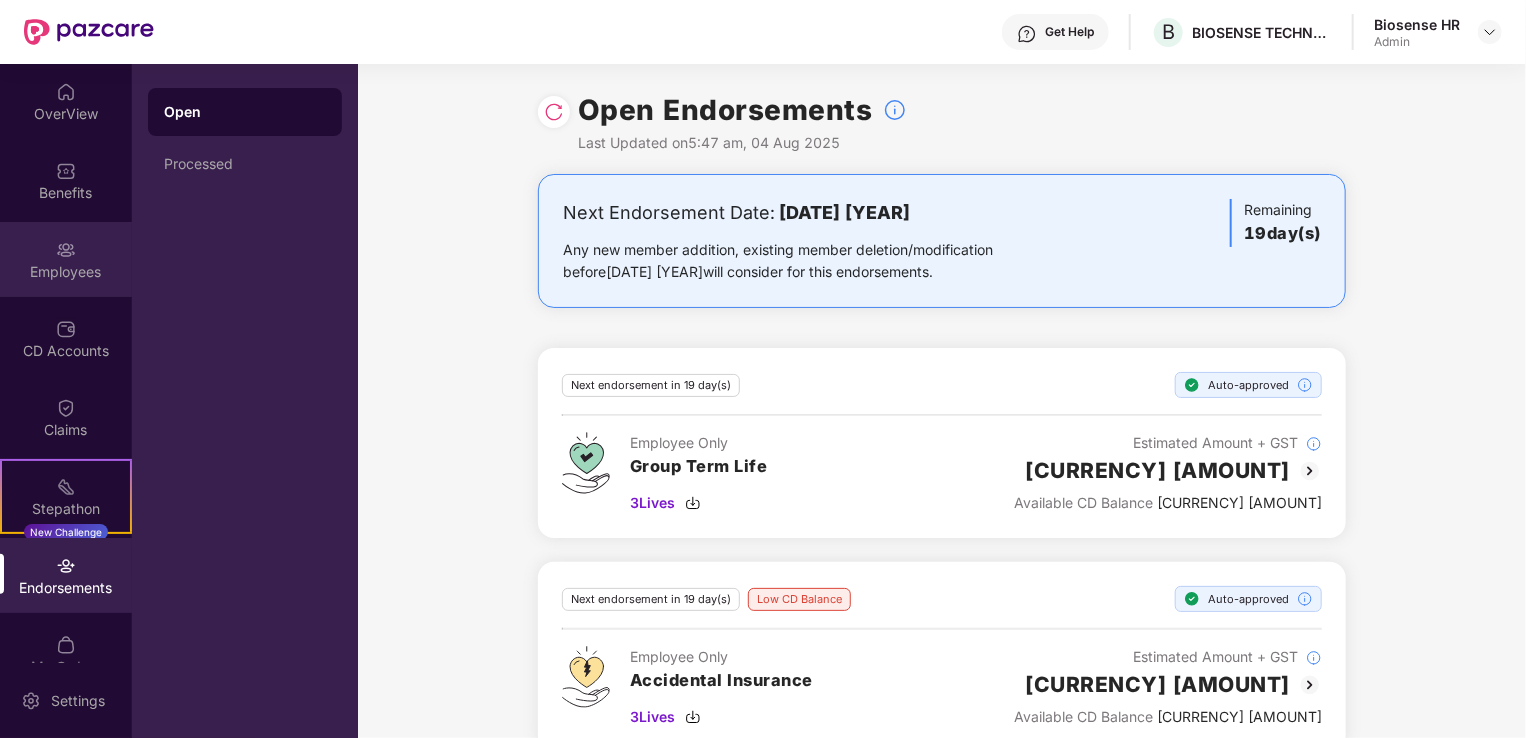 click on "Employees" at bounding box center (66, 272) 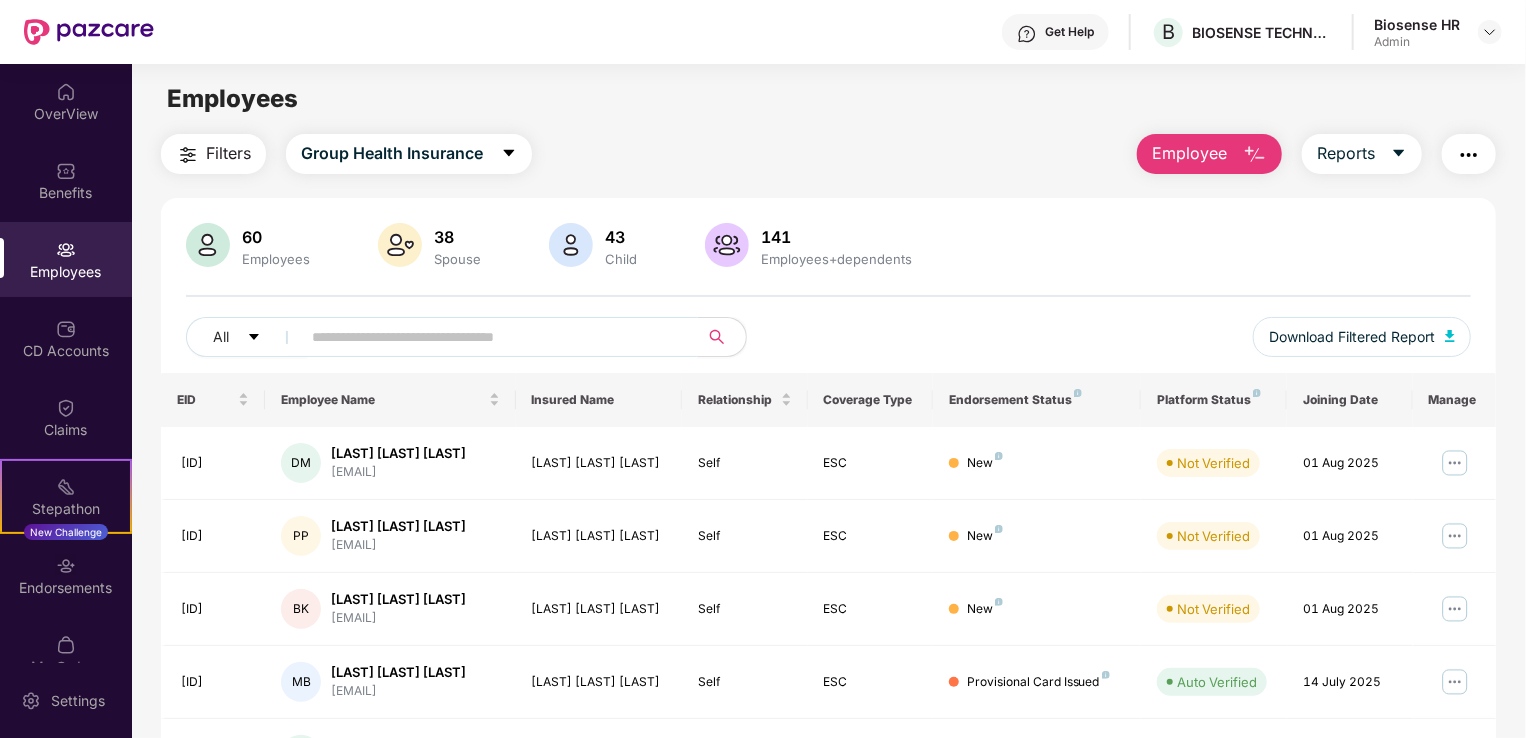 click at bounding box center [491, 337] 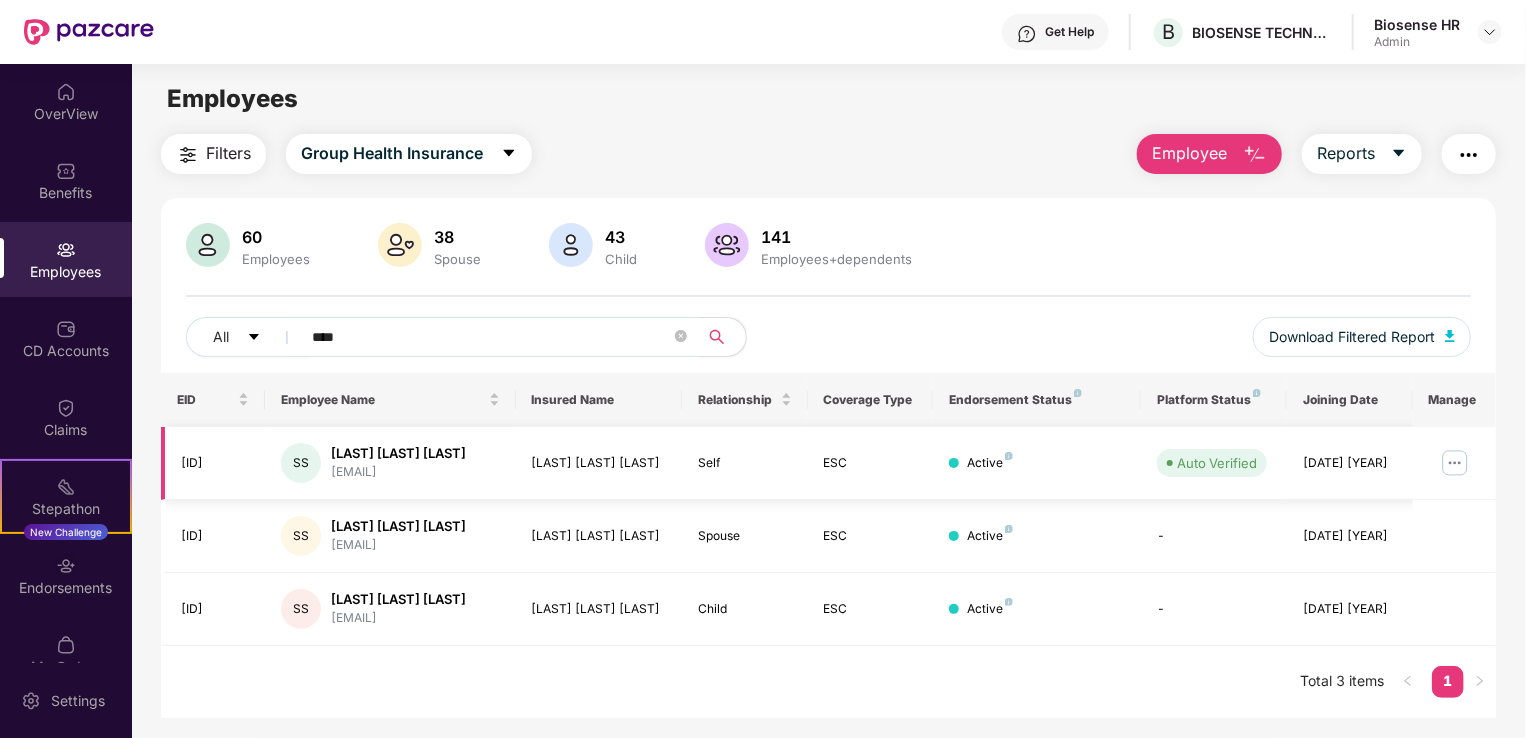 type on "****" 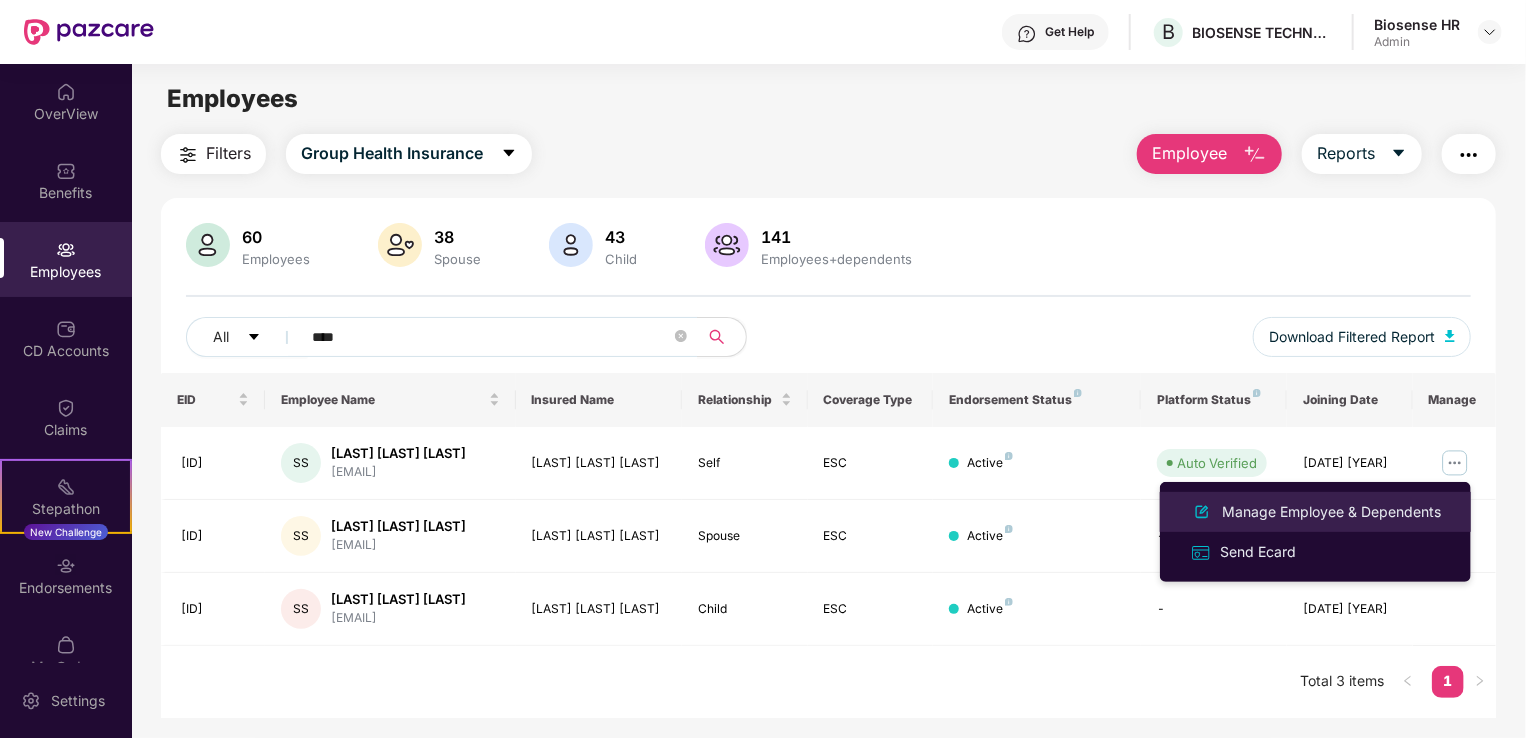 click on "Manage Employee & Dependents" at bounding box center [1331, 512] 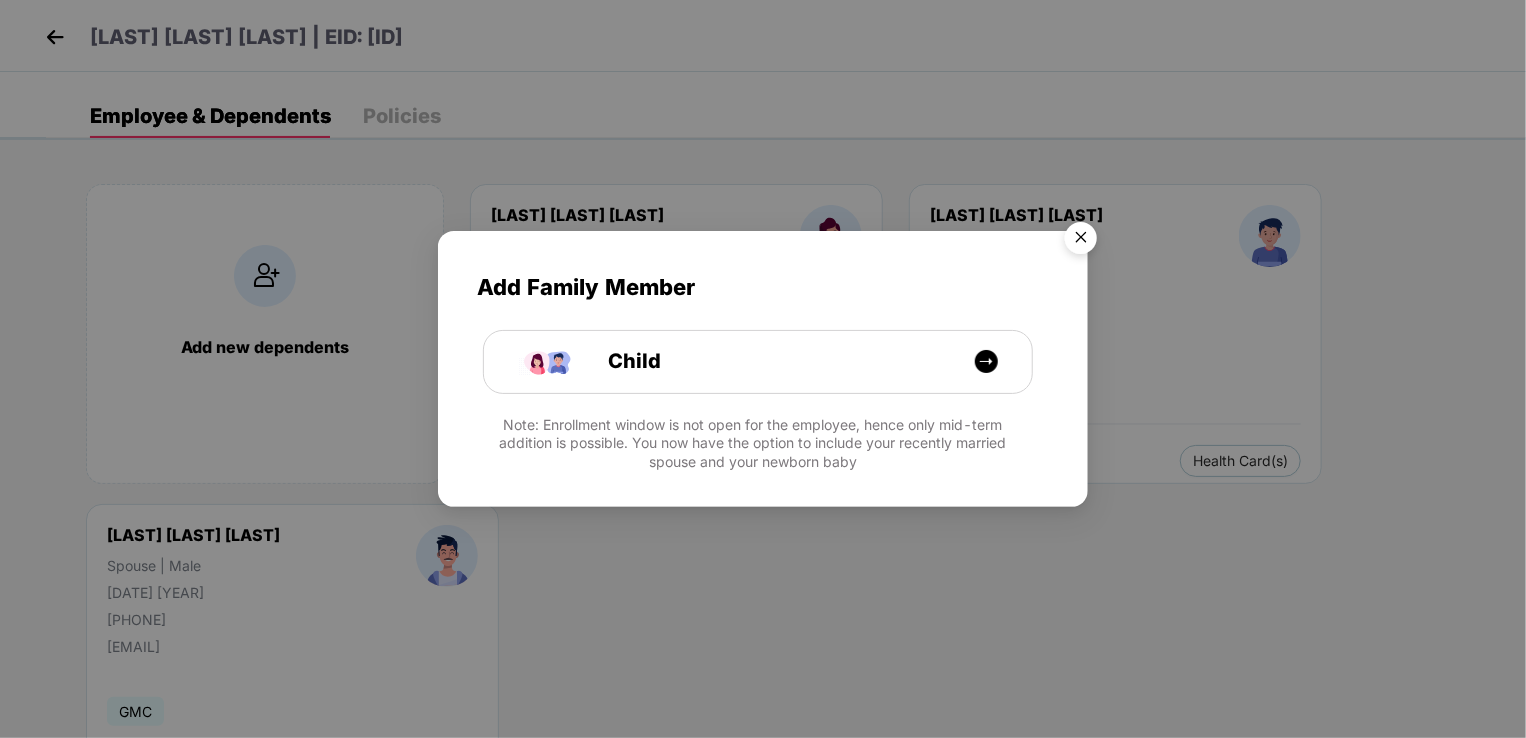 click at bounding box center (1081, 241) 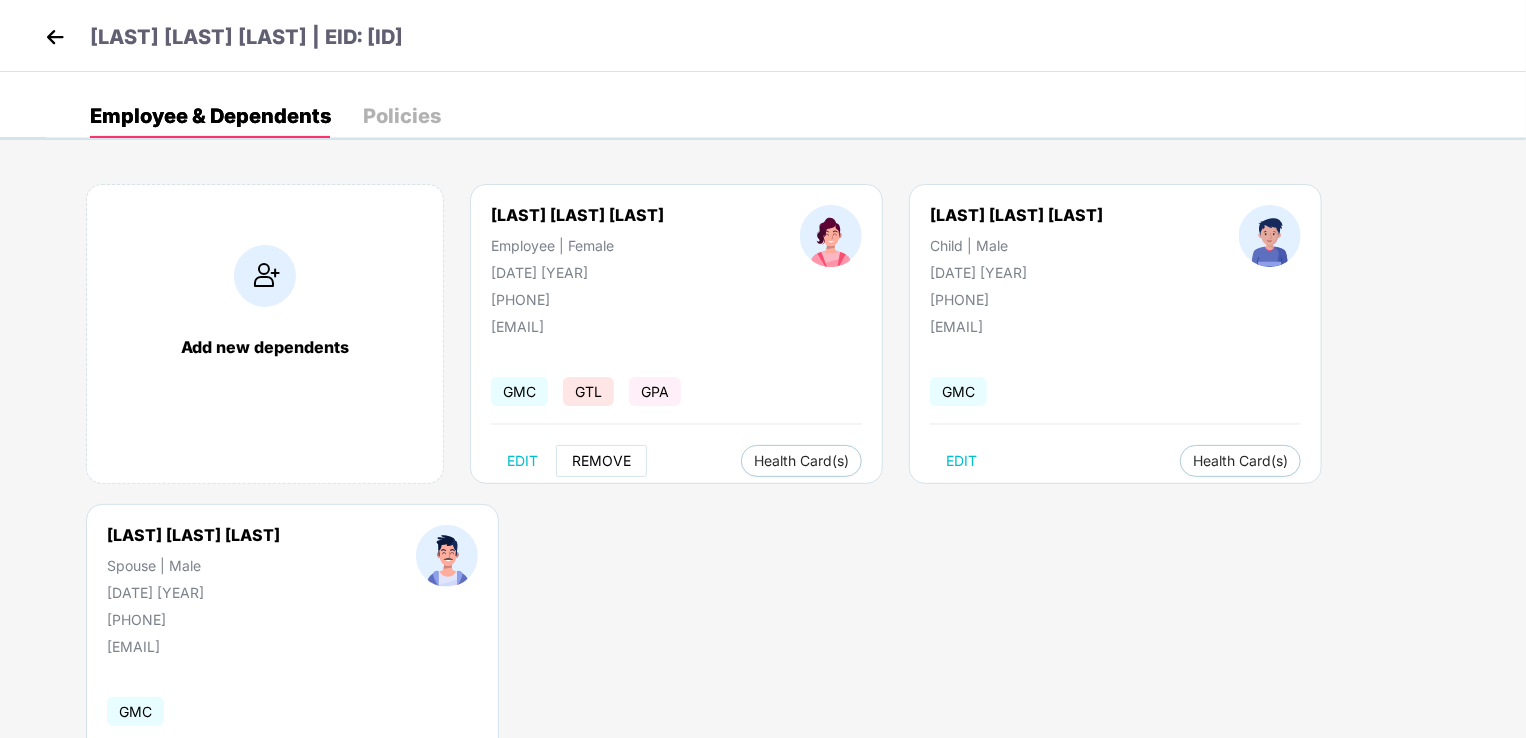 click on "REMOVE" at bounding box center [601, 461] 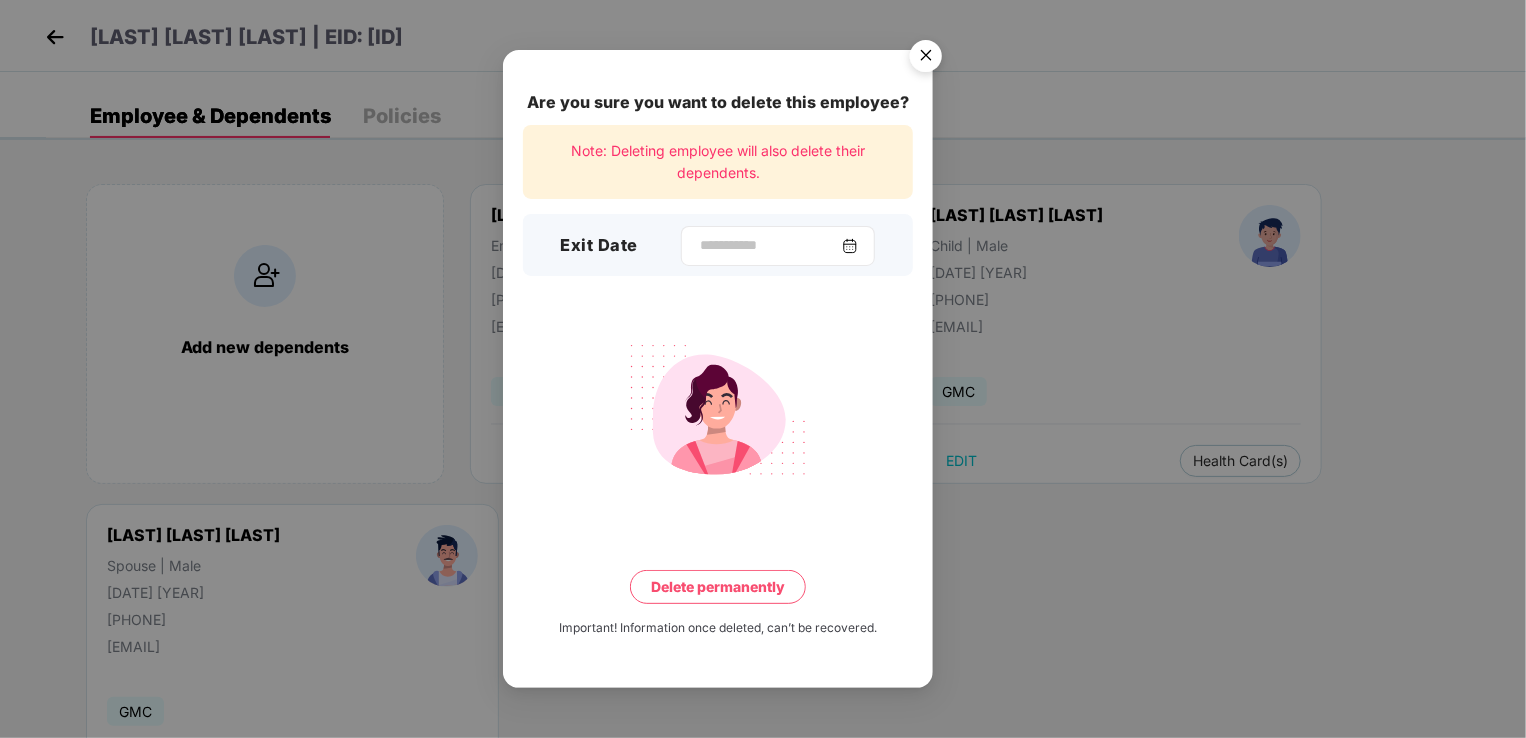 click at bounding box center [778, 246] 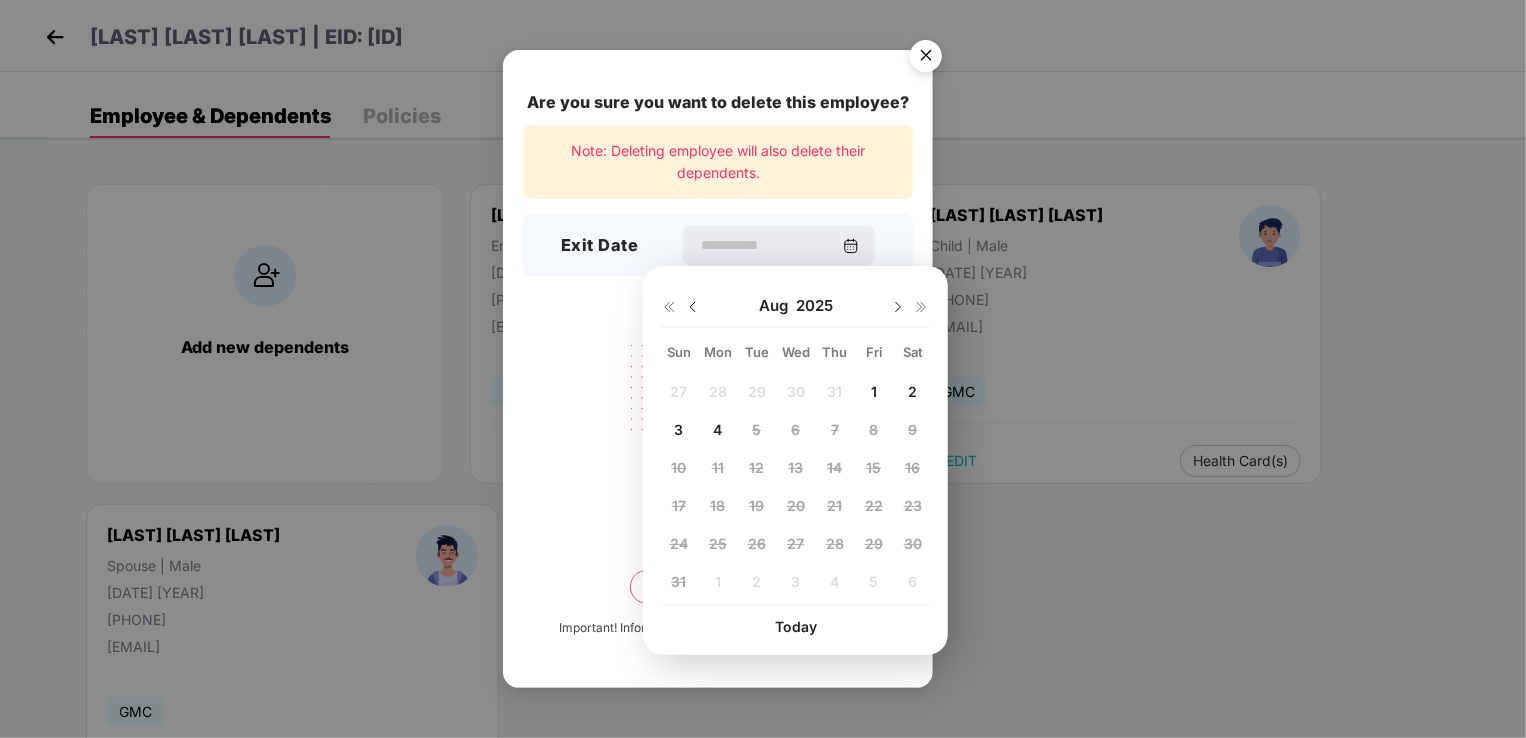 click at bounding box center [926, 59] 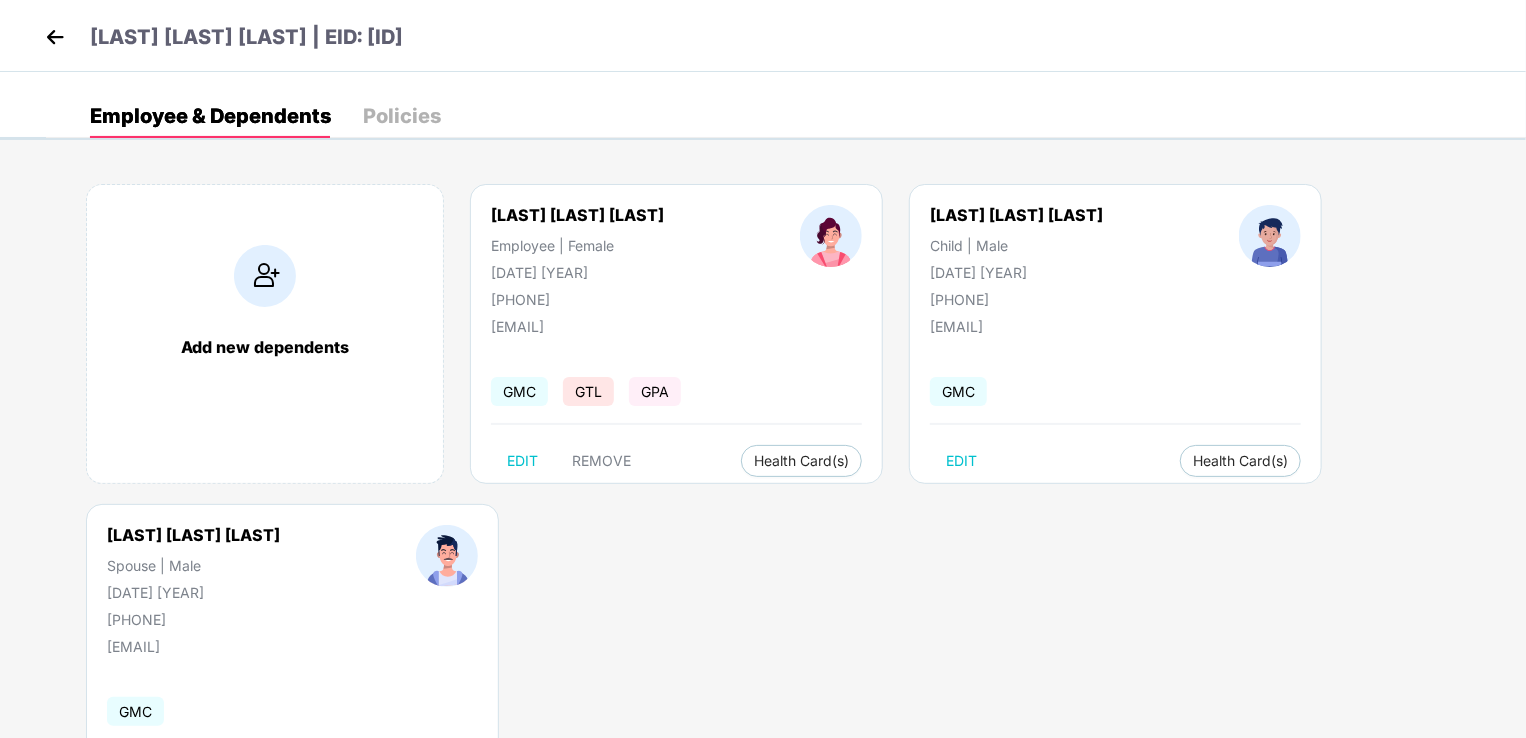 click at bounding box center (55, 37) 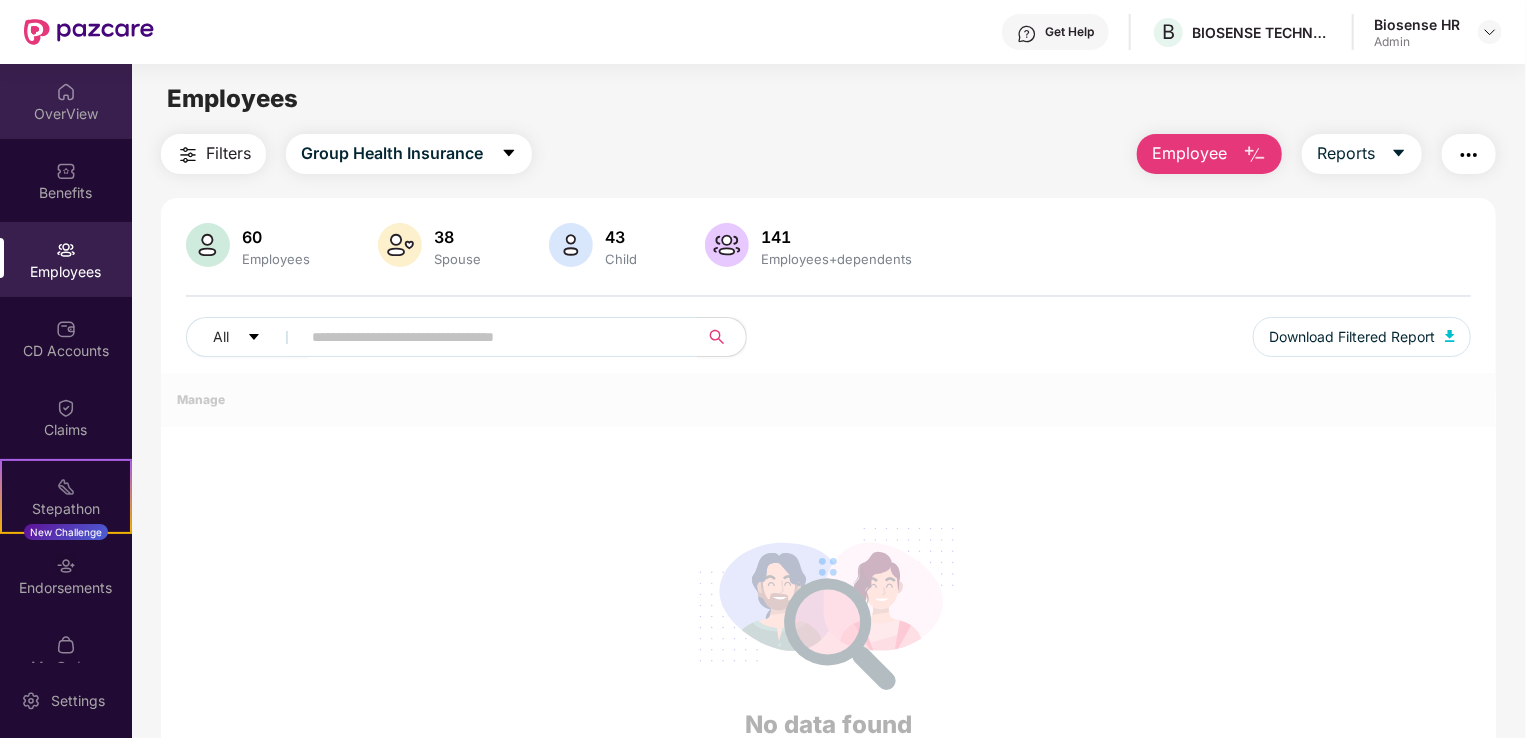 click on "OverView" at bounding box center [66, 114] 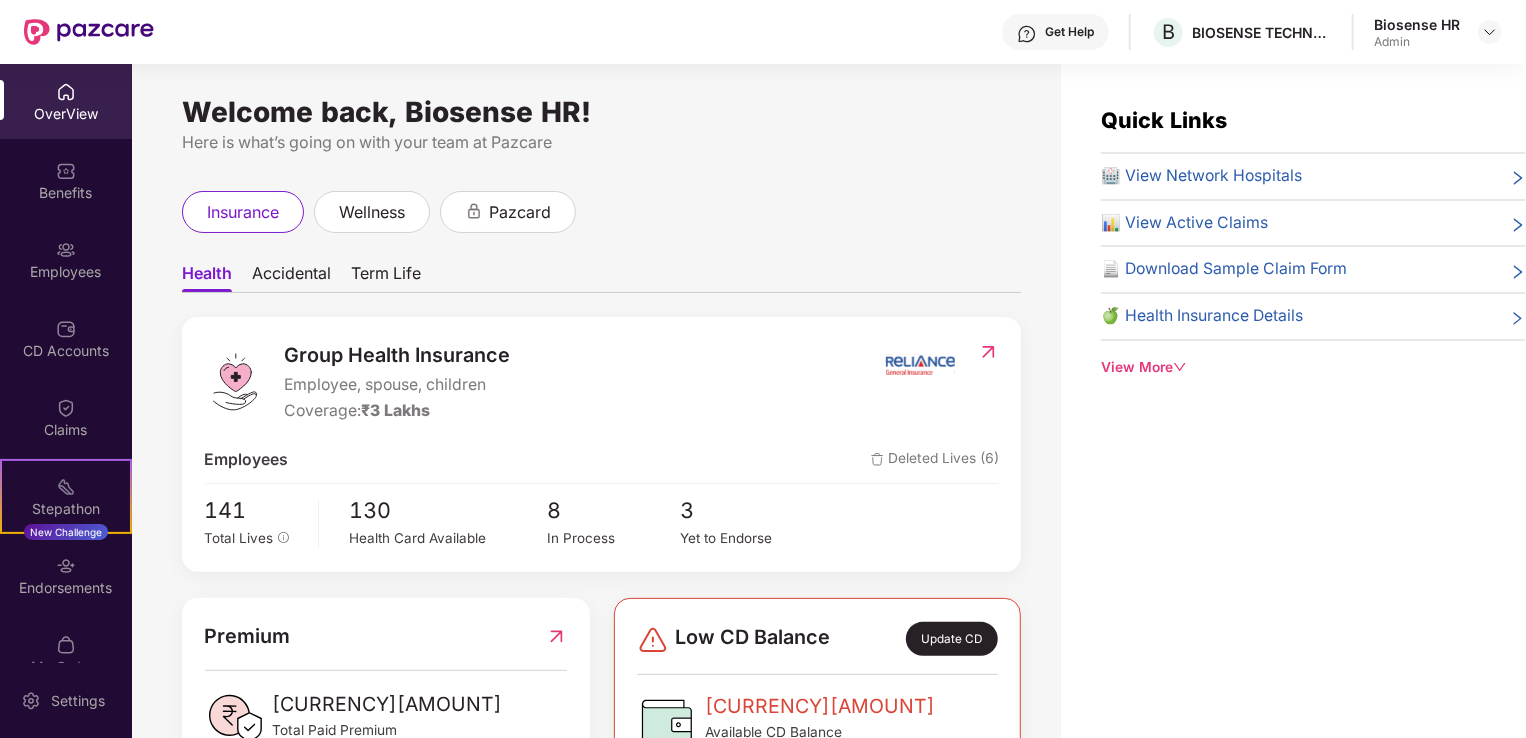 click on "Accidental" at bounding box center (291, 277) 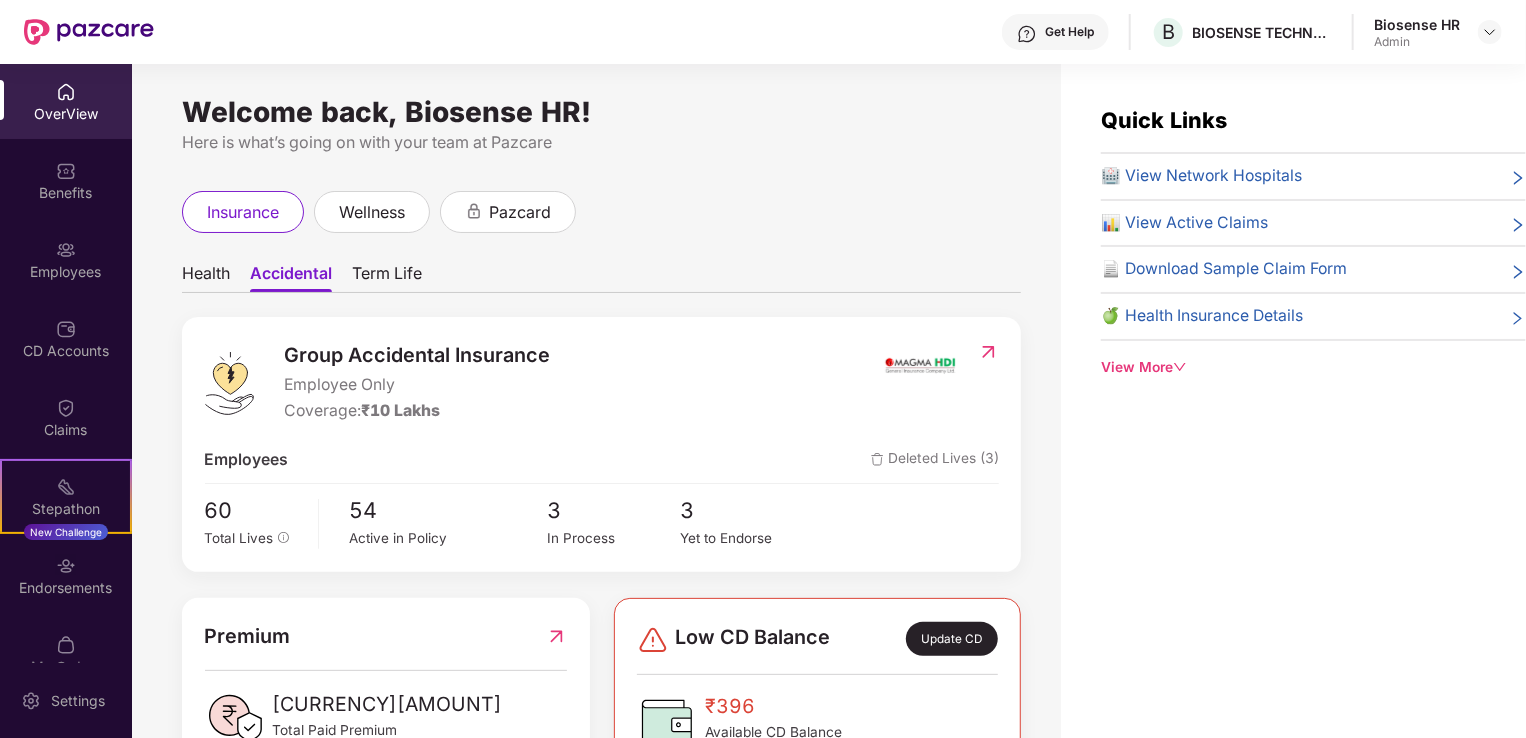 click on "Term Life" at bounding box center (387, 277) 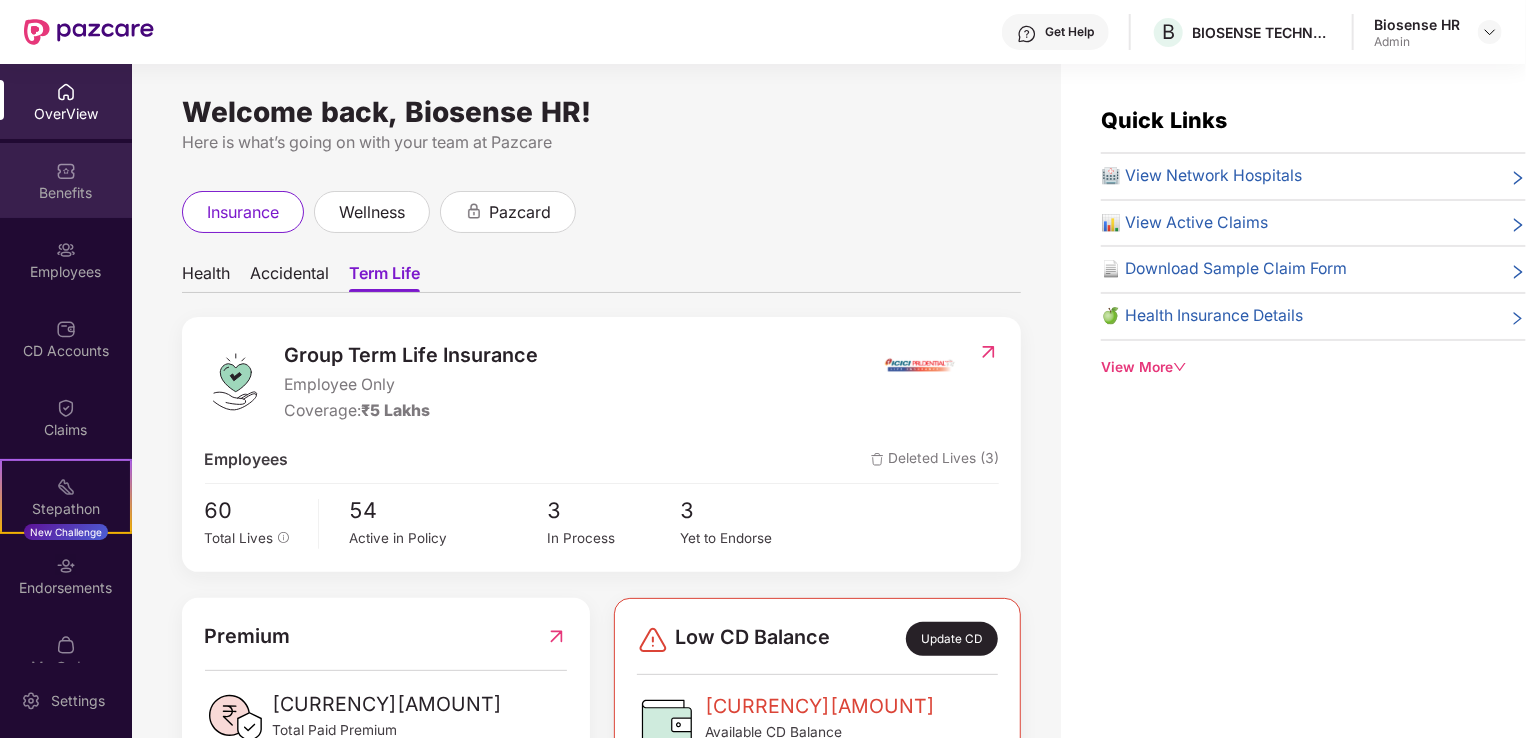 click at bounding box center [66, 171] 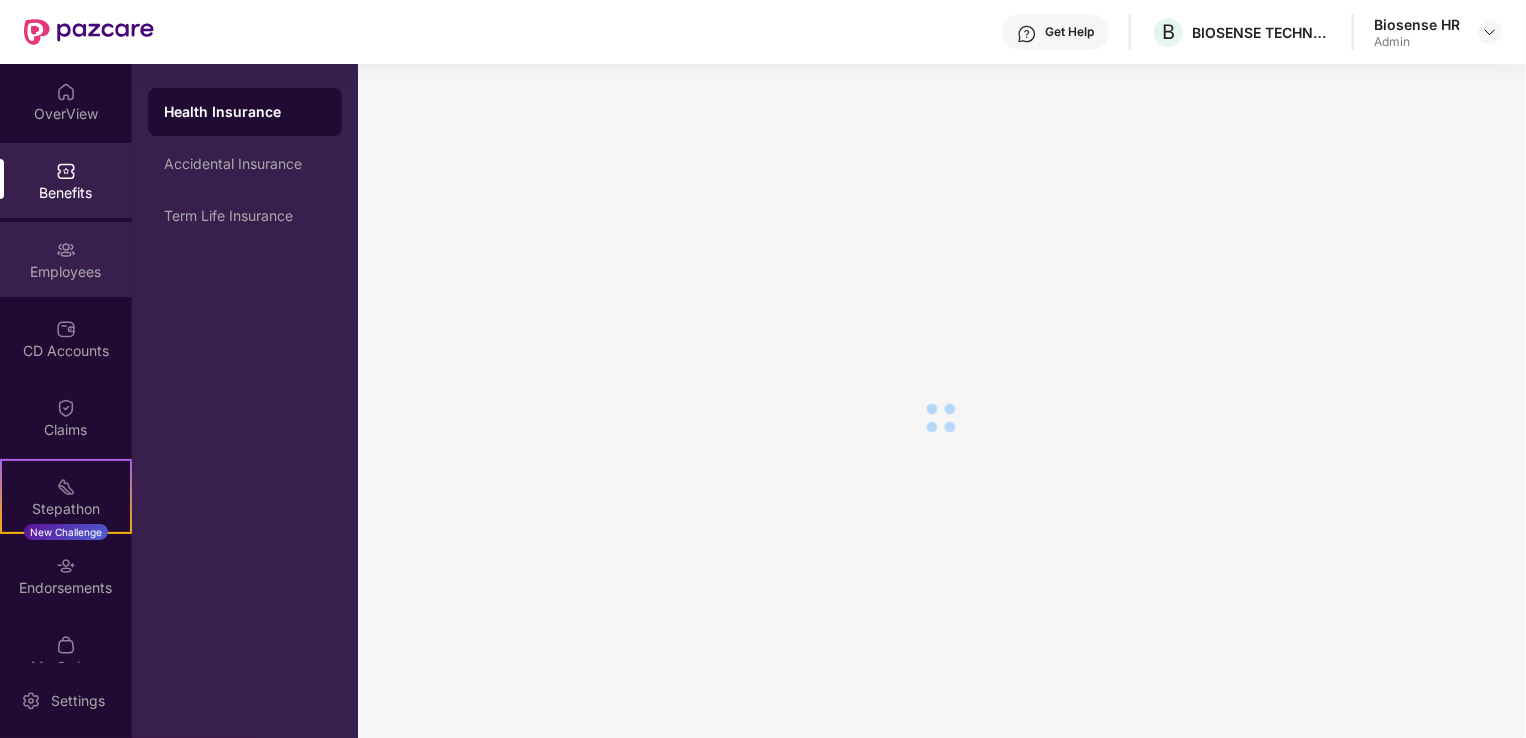 click on "Employees" at bounding box center (66, 272) 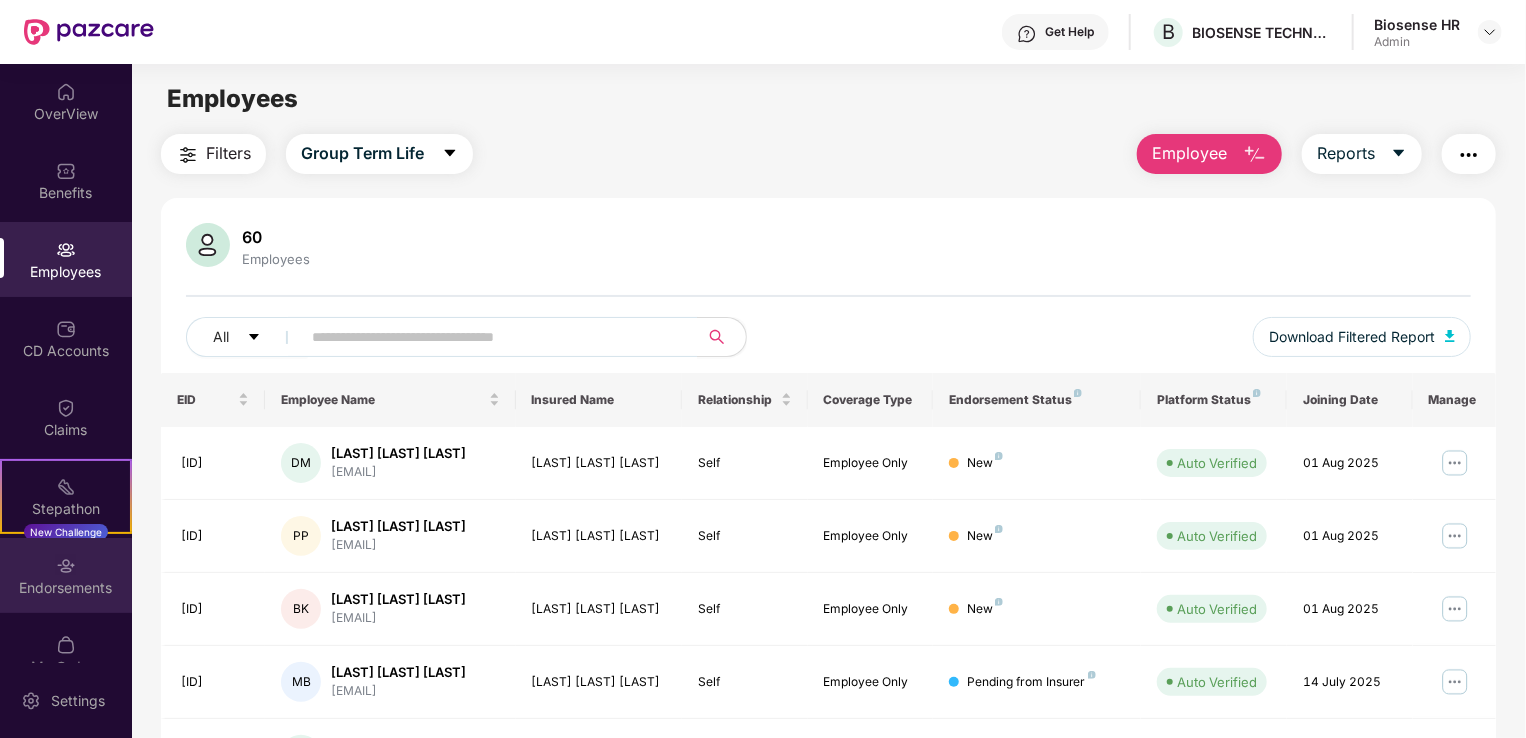 click on "Endorsements" at bounding box center [66, 575] 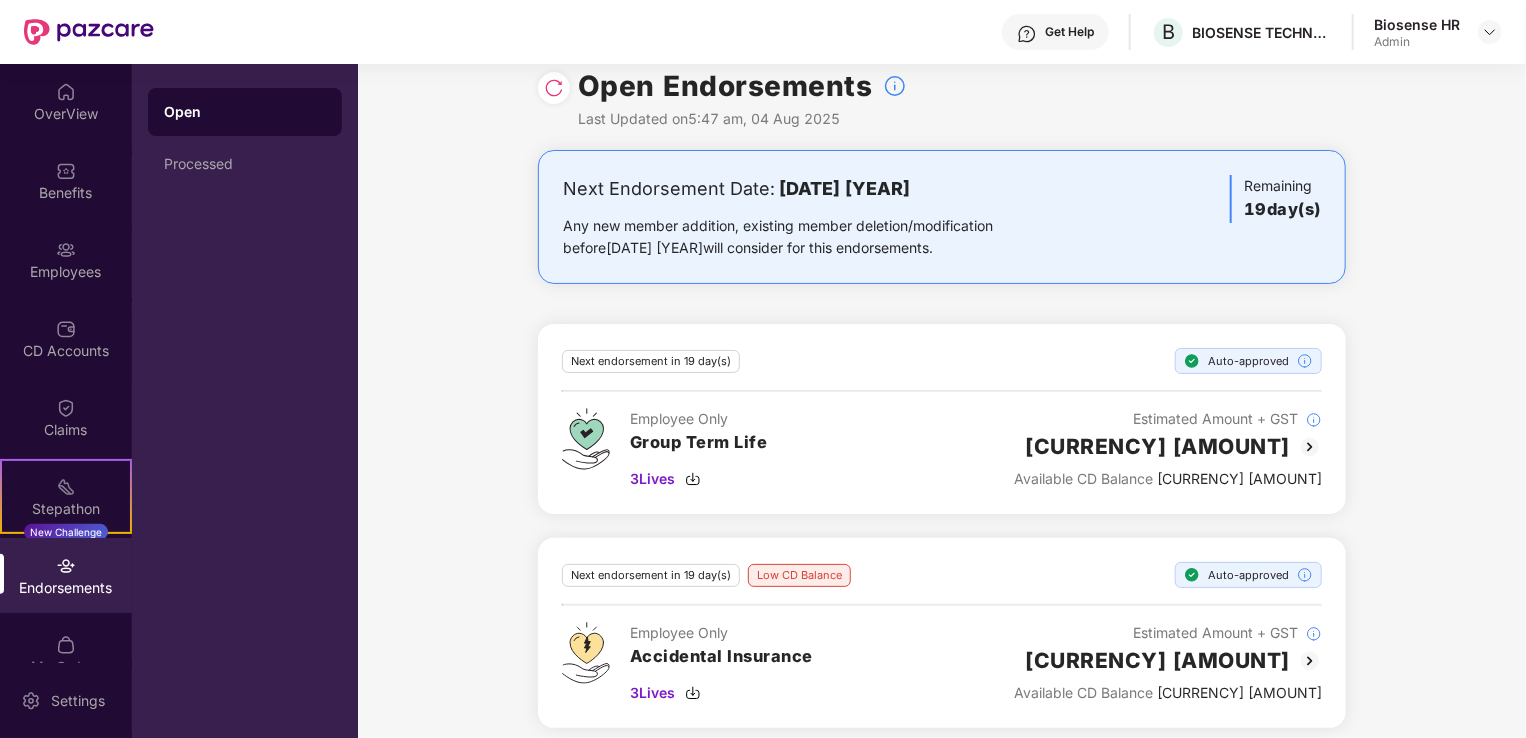 scroll, scrollTop: 36, scrollLeft: 0, axis: vertical 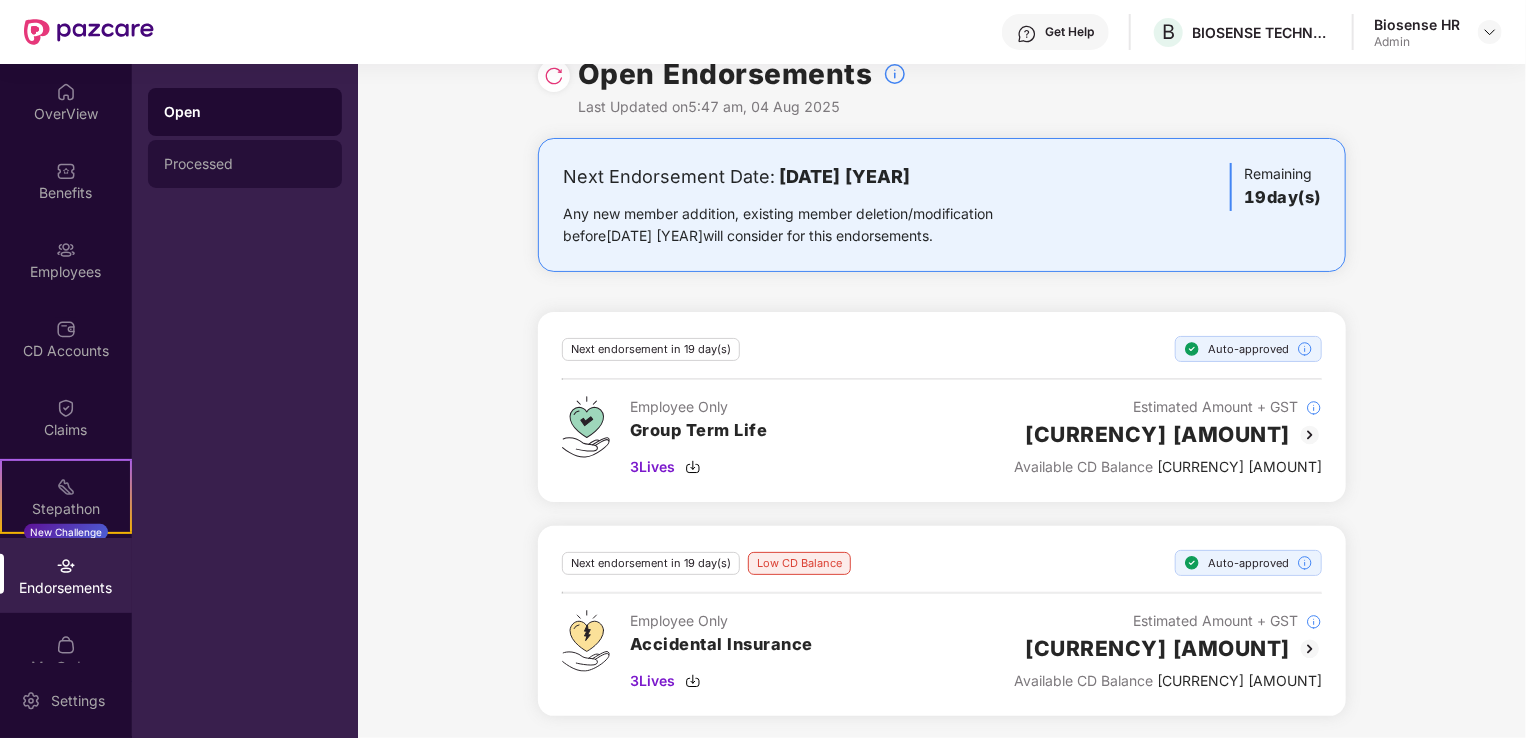 click on "Processed" at bounding box center (245, 164) 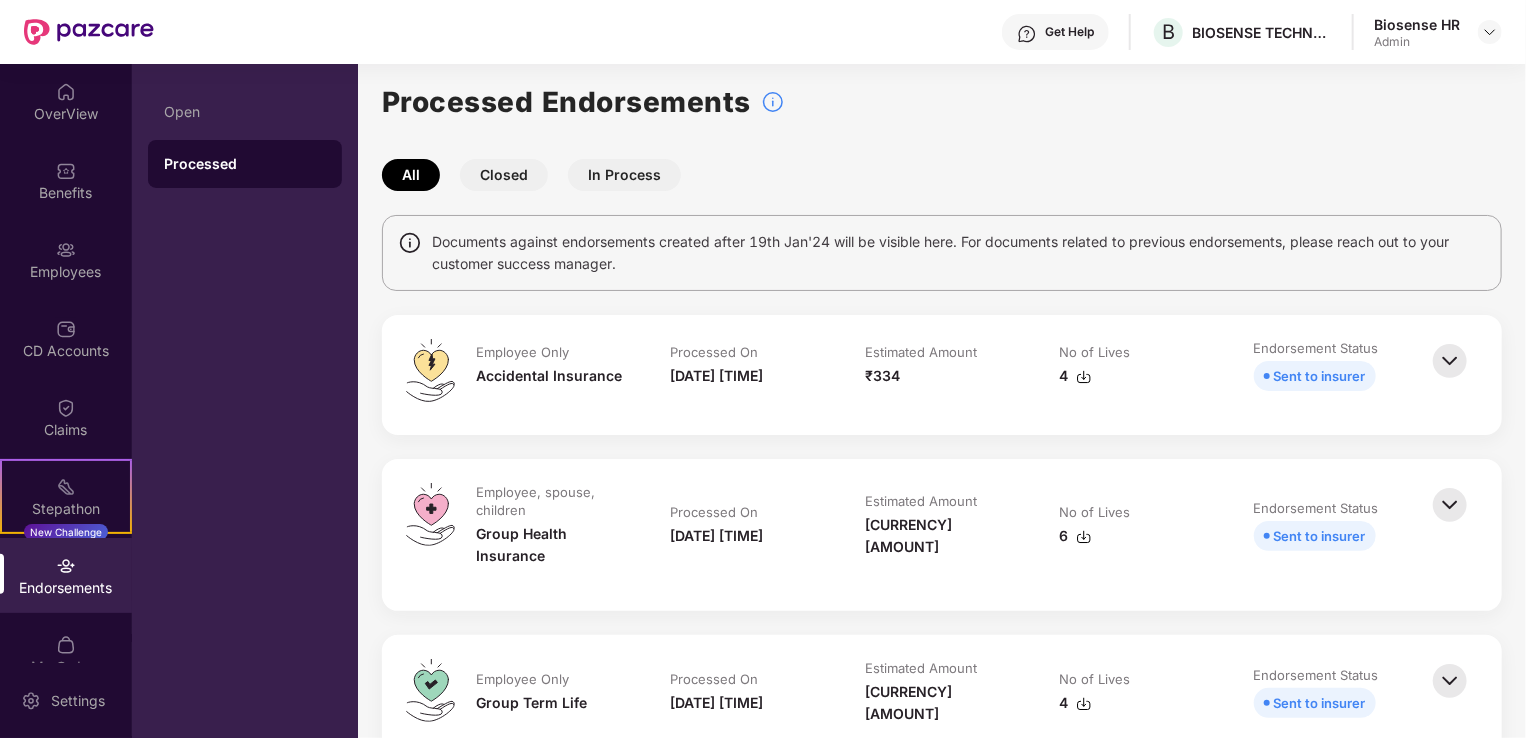 scroll, scrollTop: 0, scrollLeft: 0, axis: both 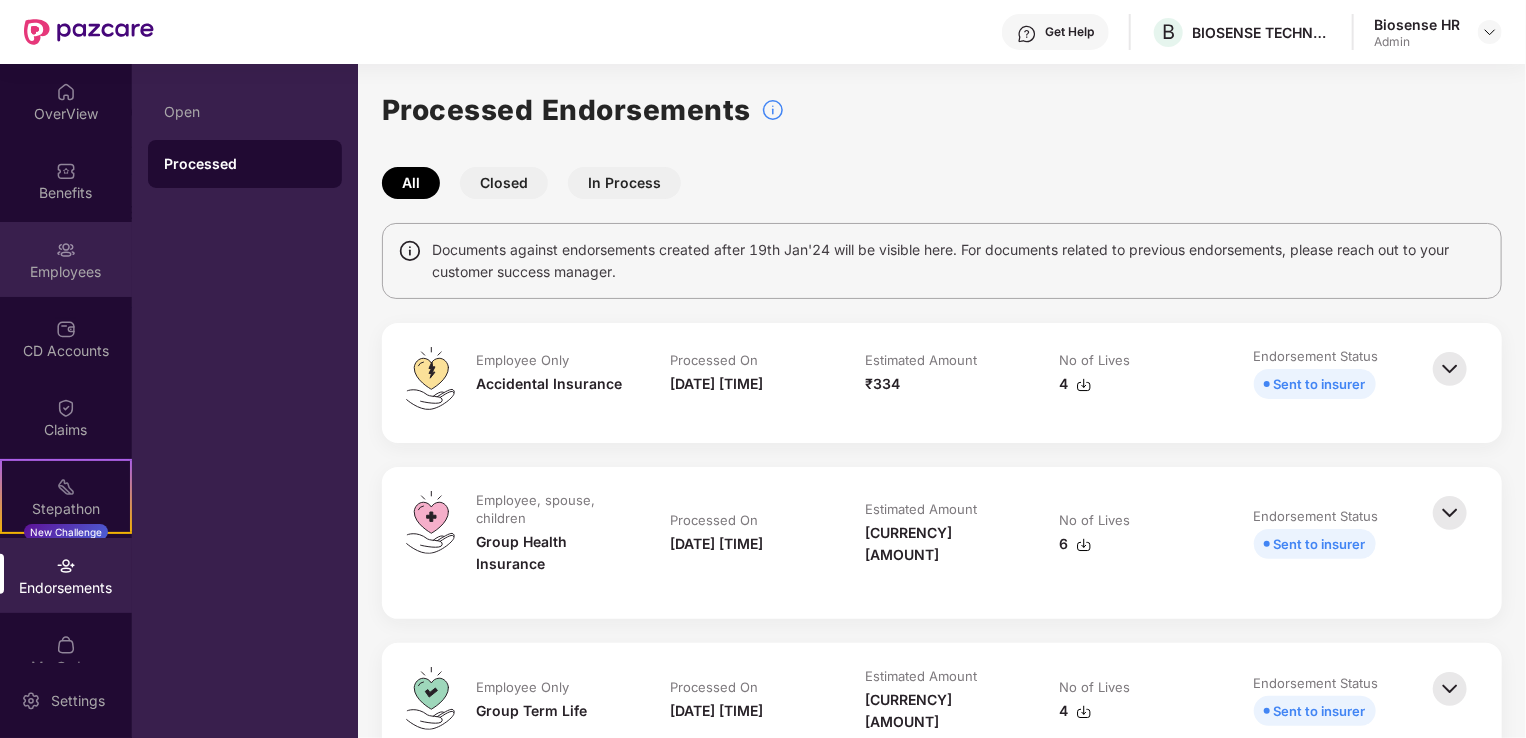 click on "Employees" at bounding box center (66, 272) 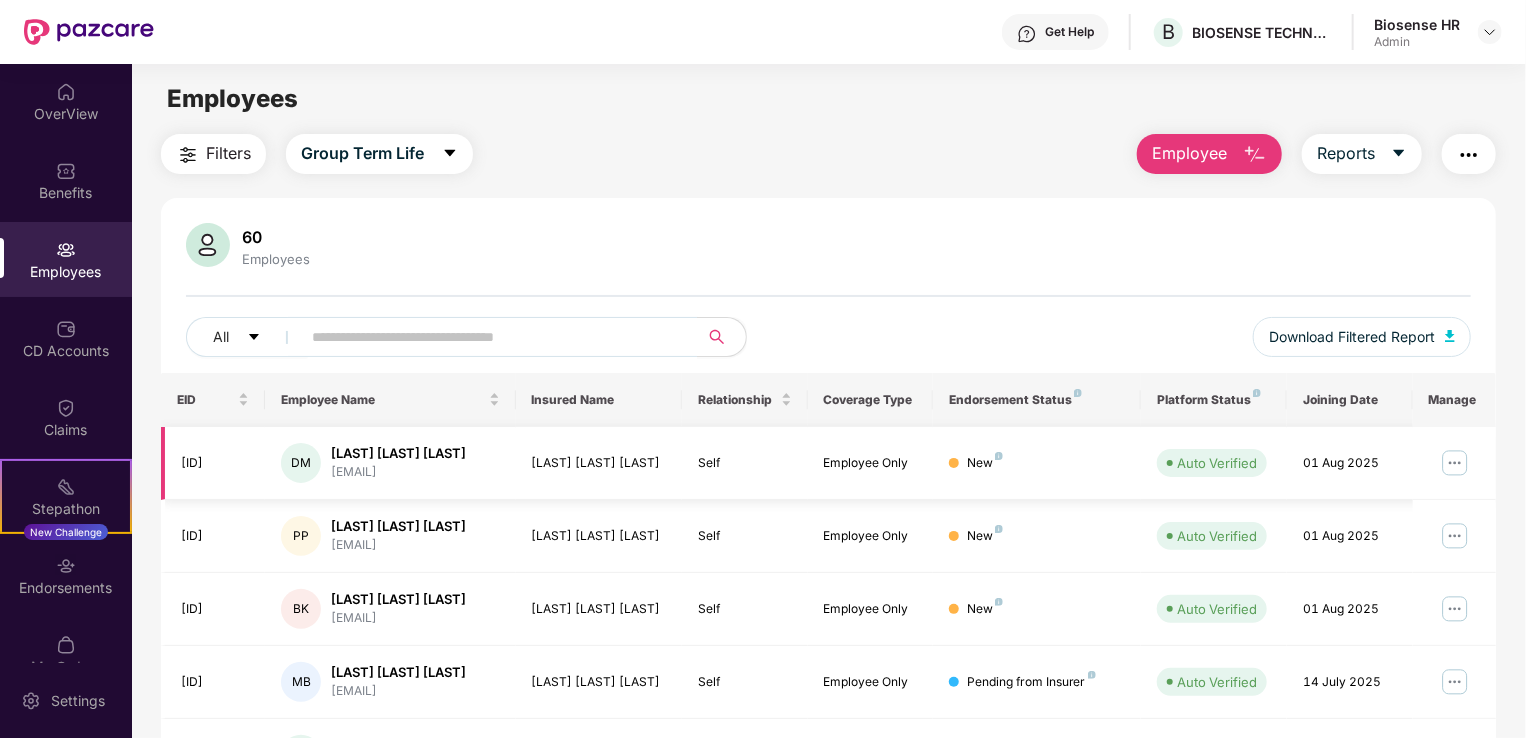 click on "Employee Only" at bounding box center (870, 463) 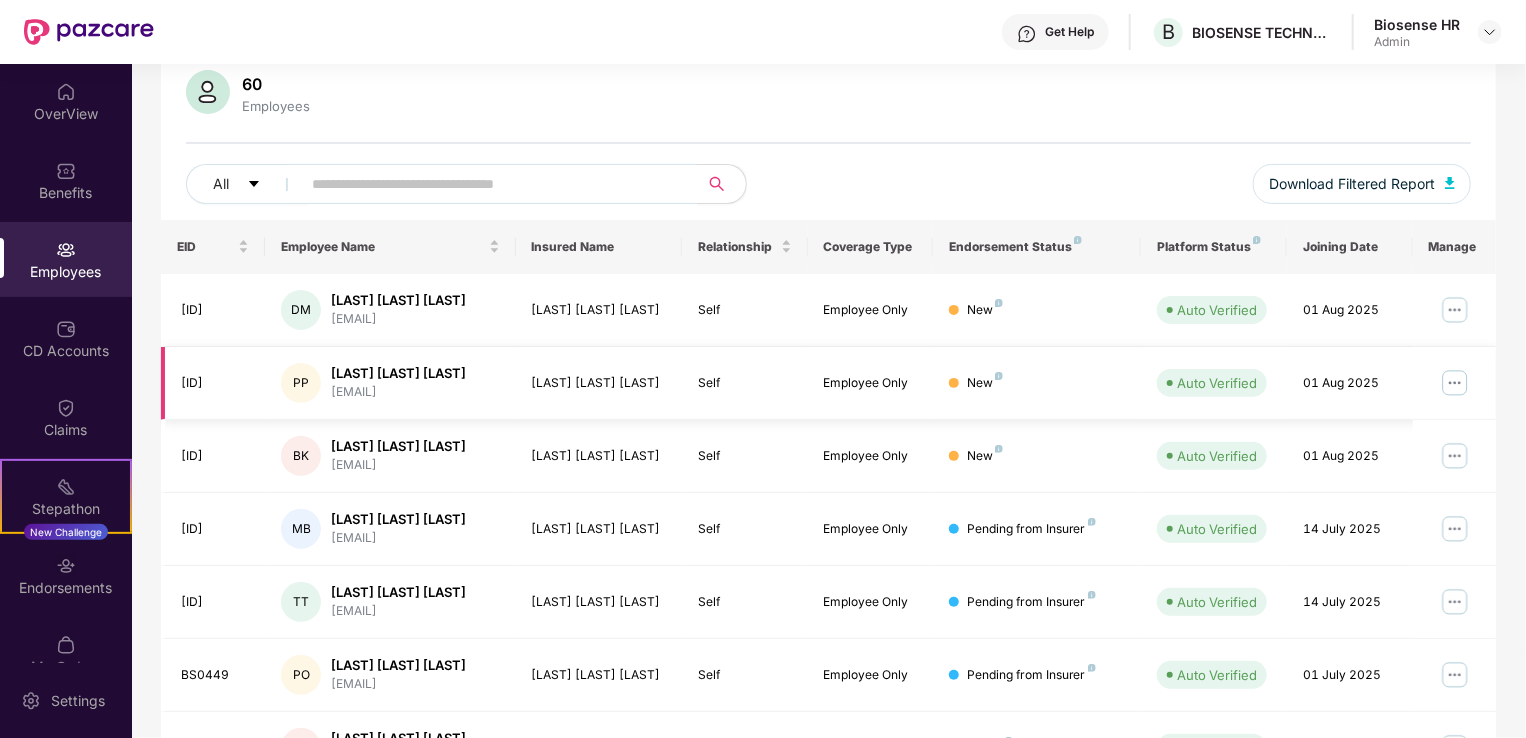 scroll, scrollTop: 200, scrollLeft: 0, axis: vertical 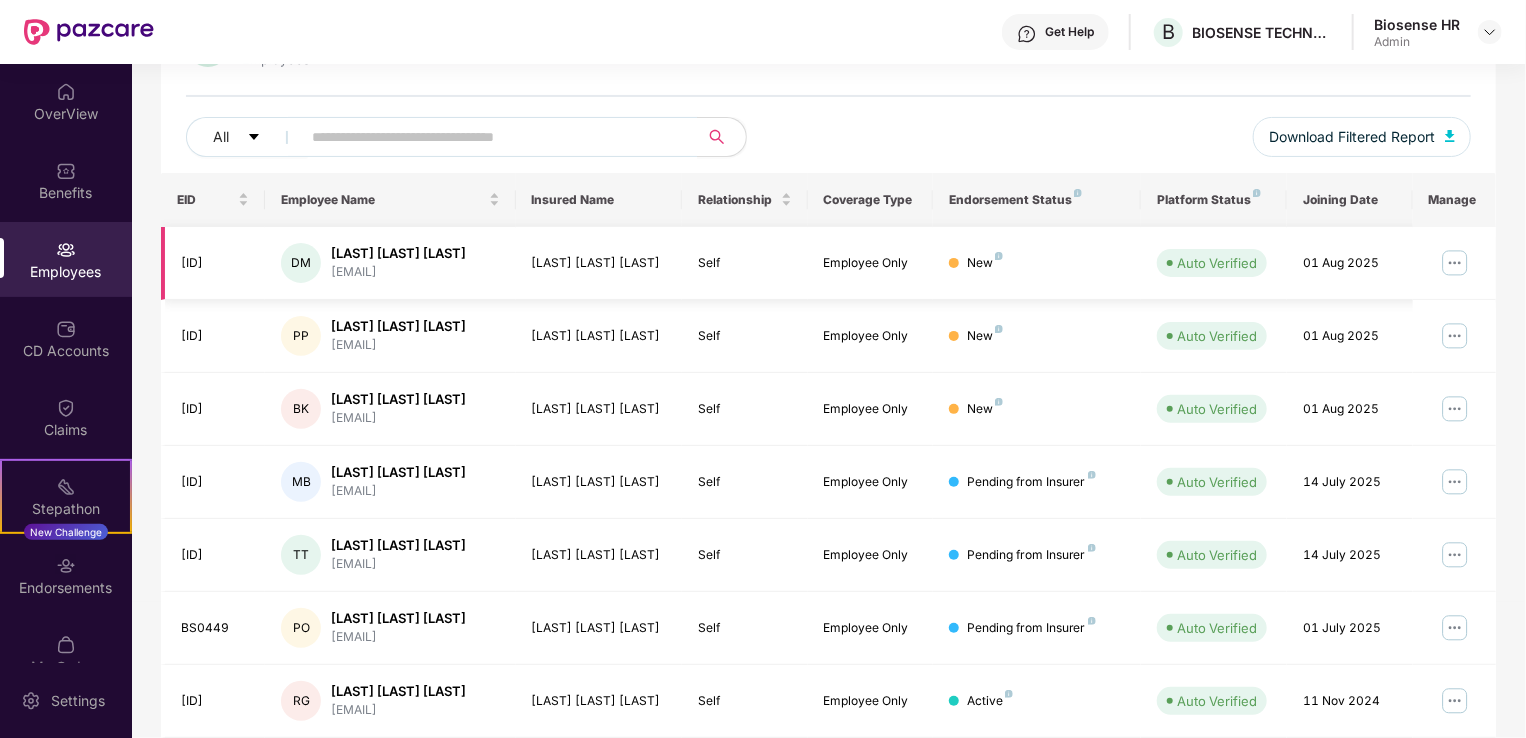 click at bounding box center (1455, 263) 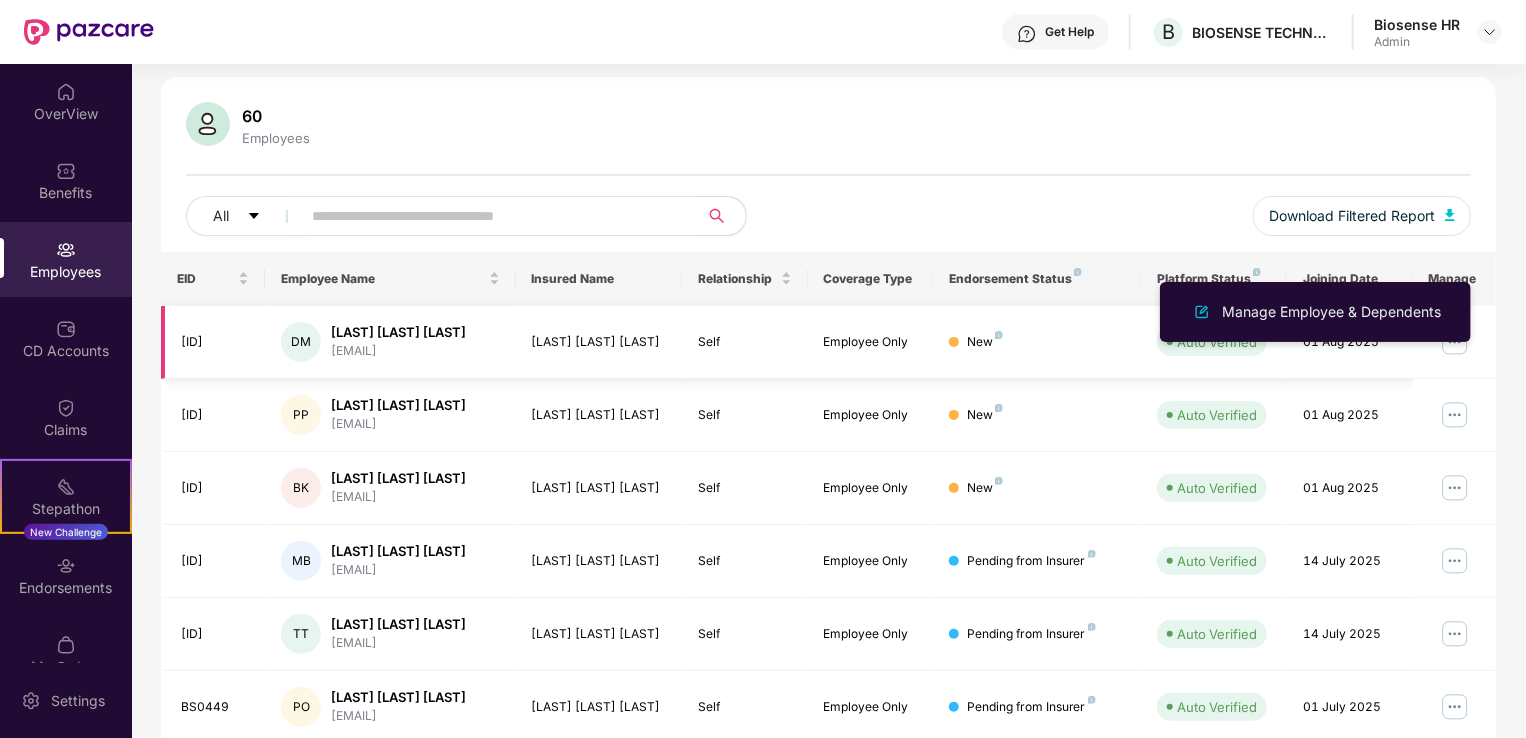 scroll, scrollTop: 0, scrollLeft: 0, axis: both 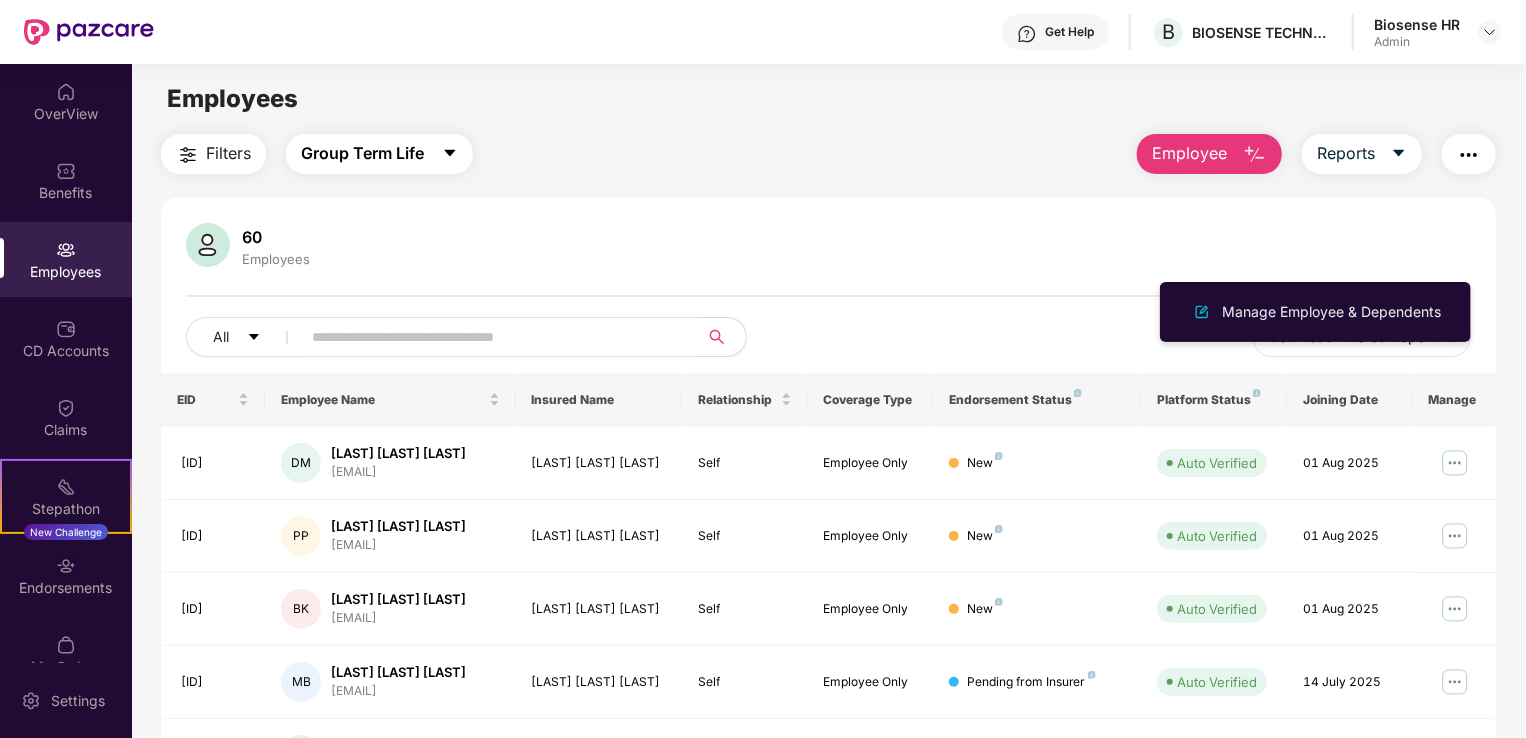 click on "Group Term Life" at bounding box center [362, 153] 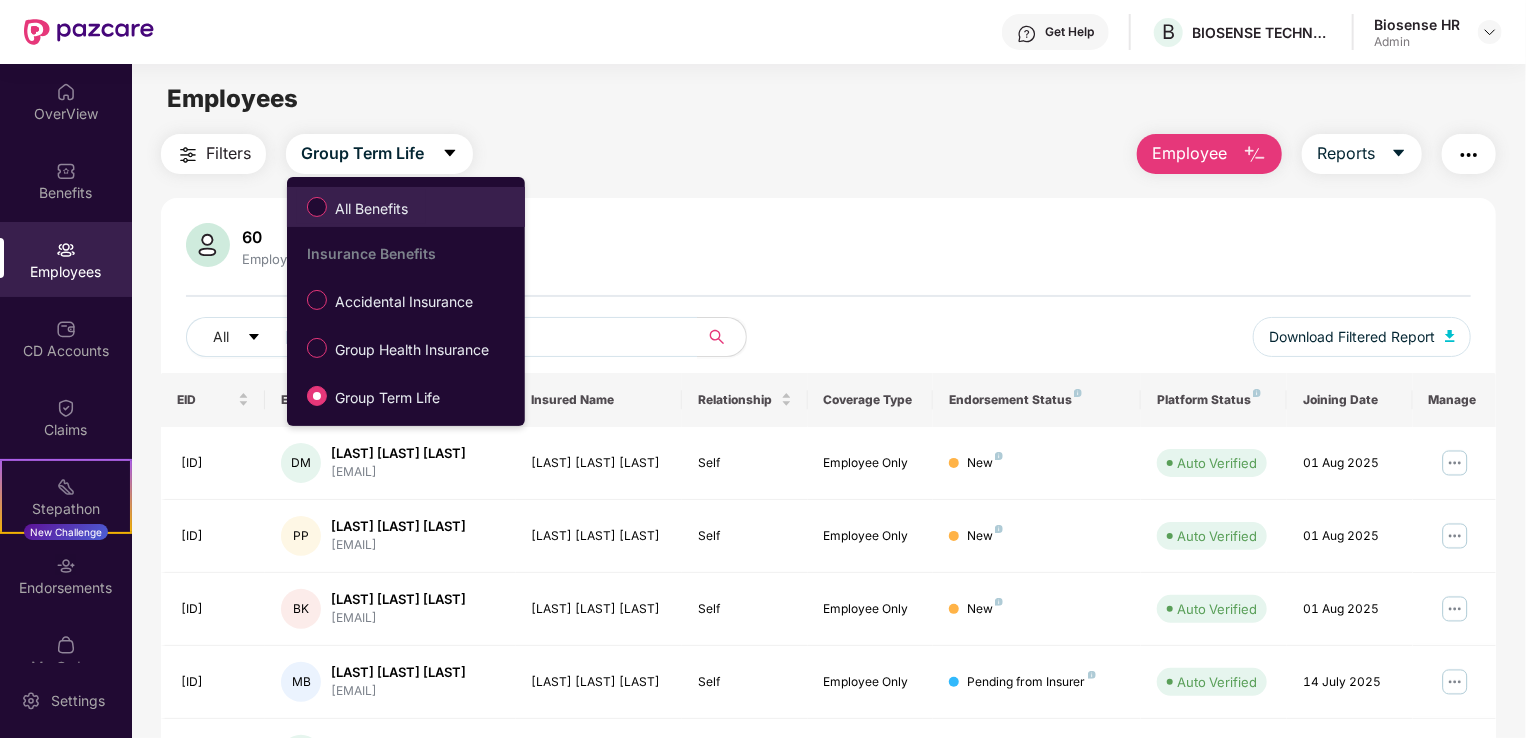 click on "All Benefits" at bounding box center (371, 209) 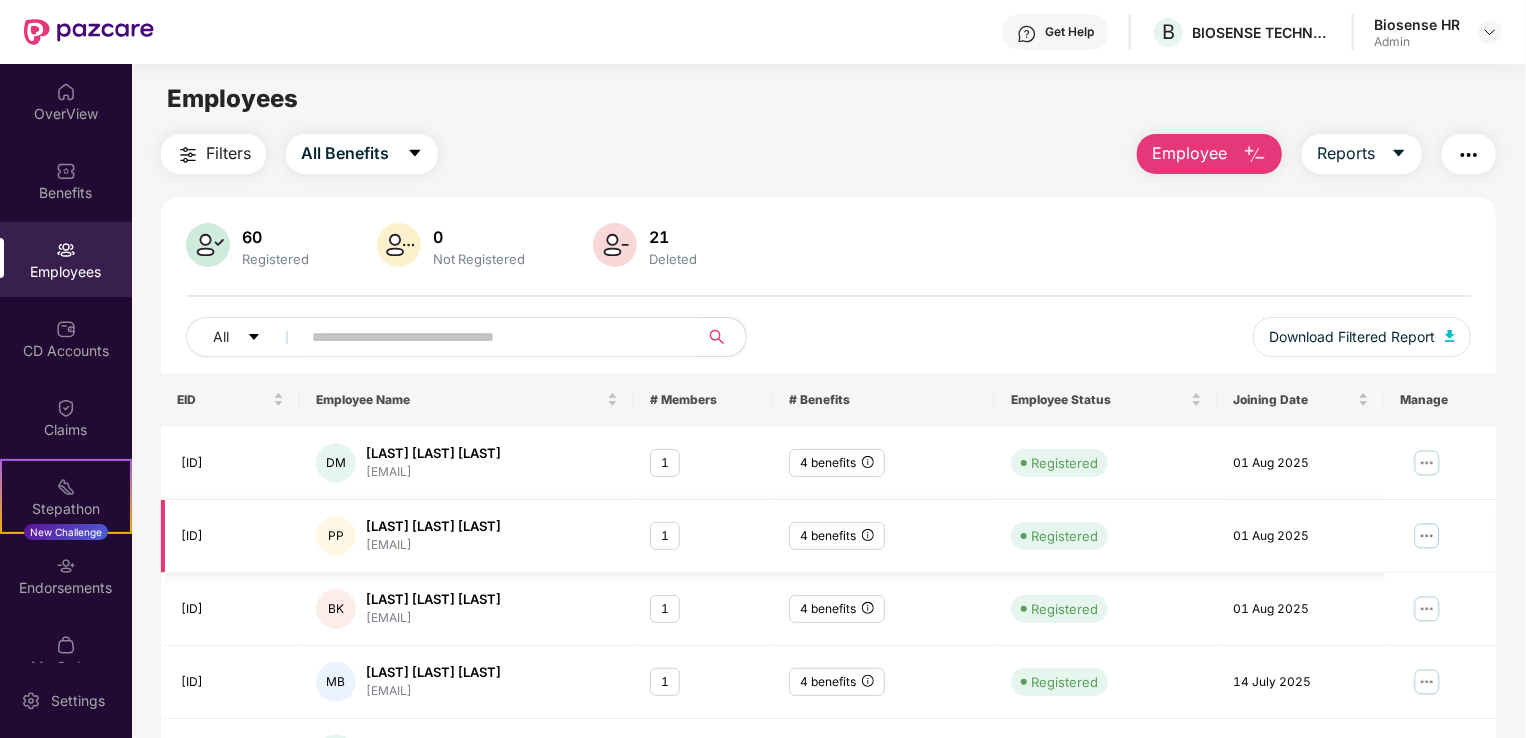 scroll, scrollTop: 100, scrollLeft: 0, axis: vertical 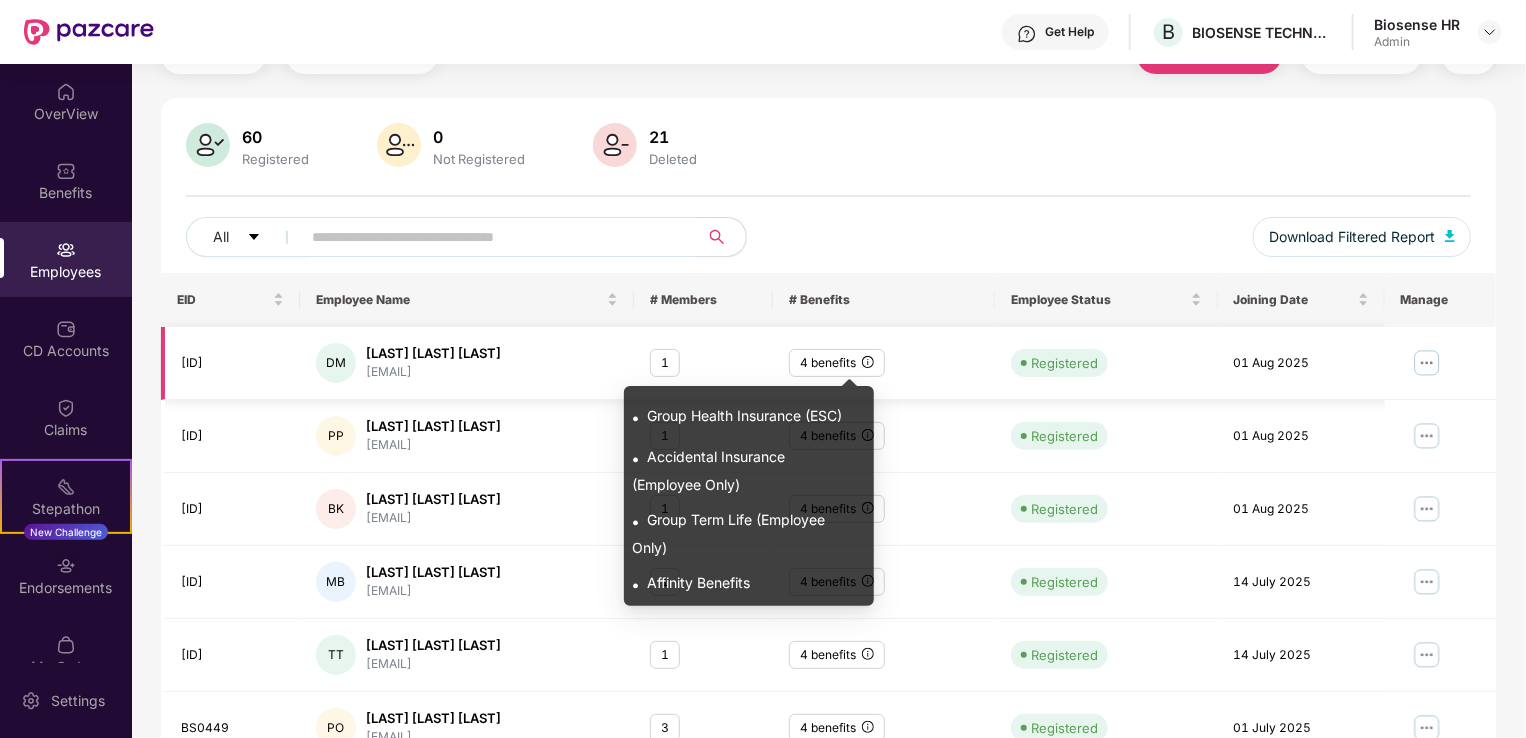click 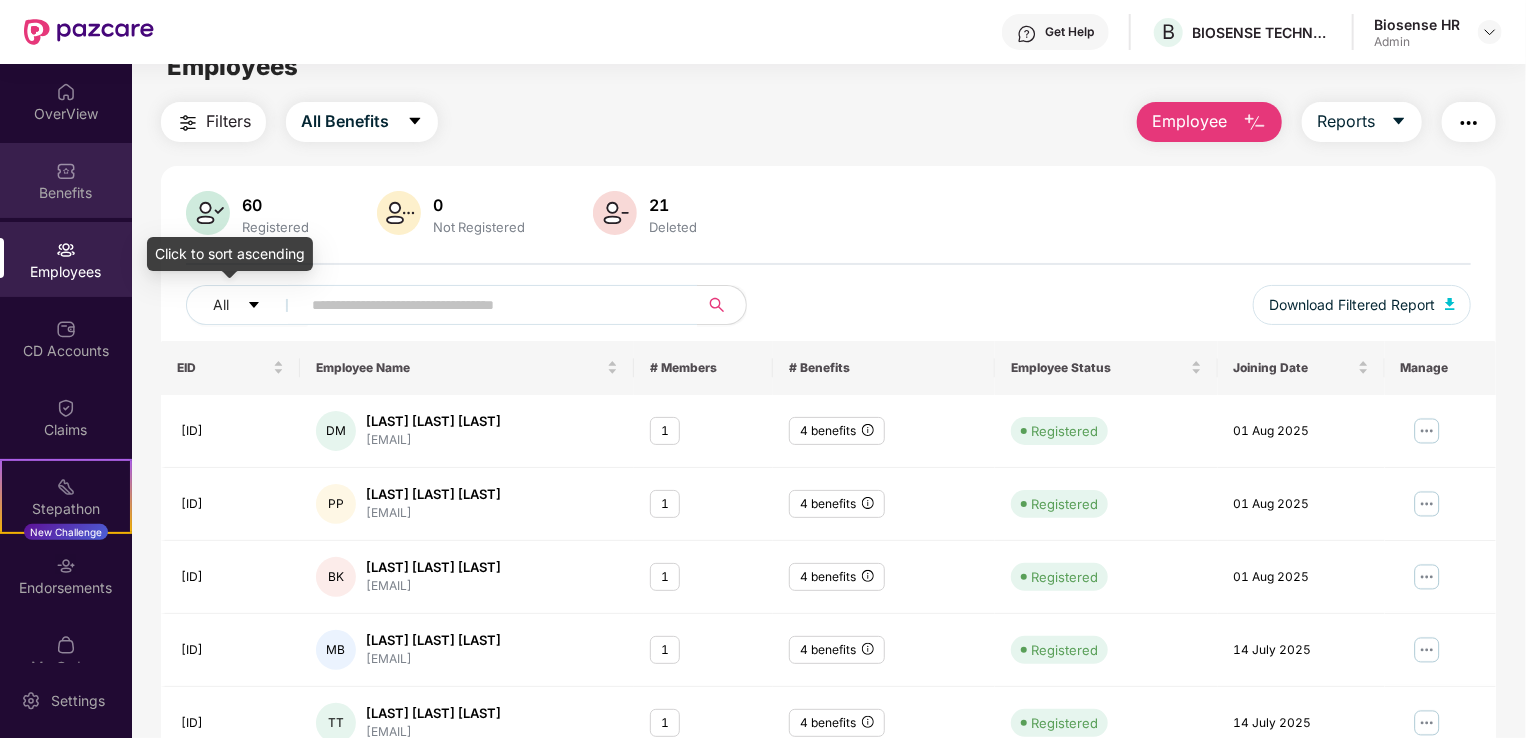 scroll, scrollTop: 0, scrollLeft: 0, axis: both 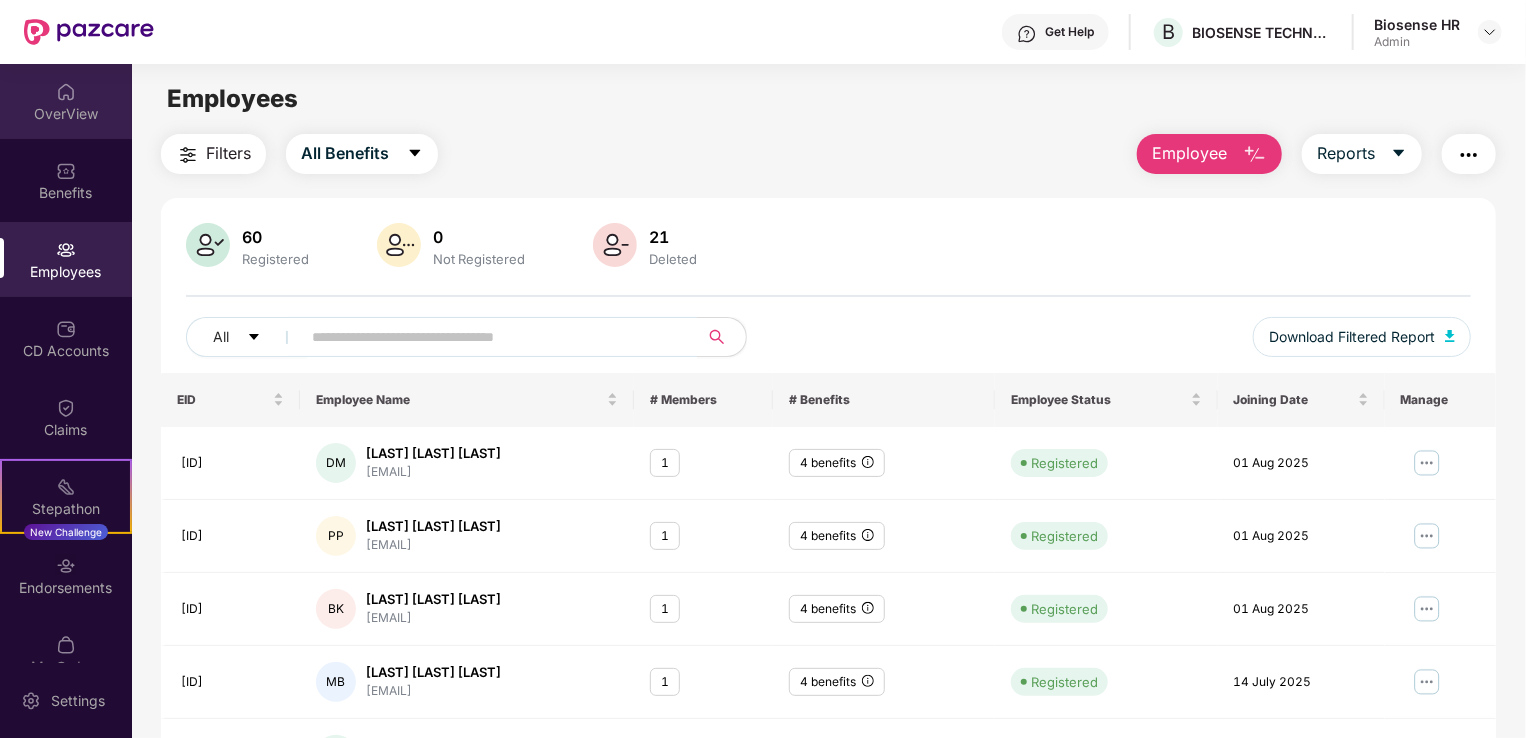 click on "OverView" at bounding box center [66, 114] 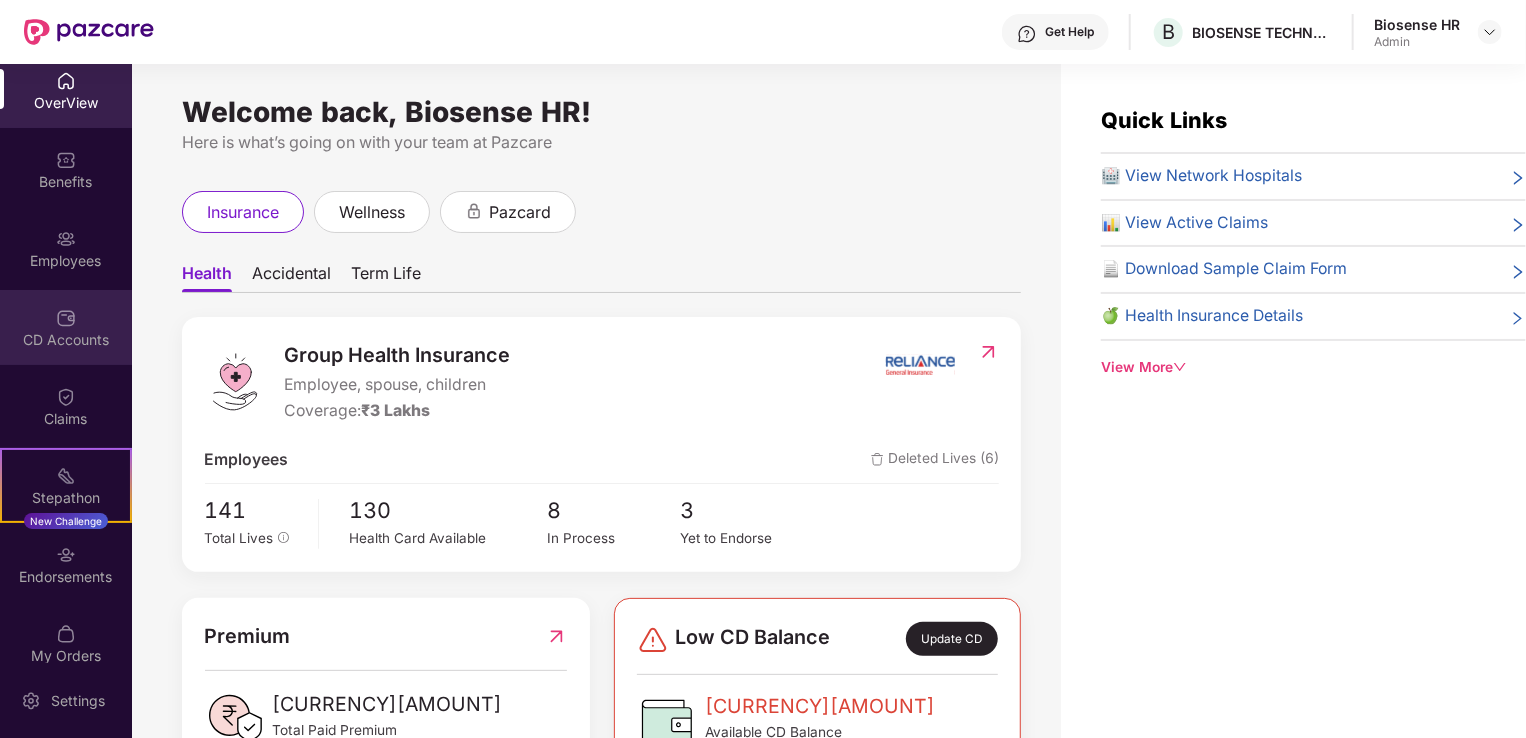 scroll, scrollTop: 0, scrollLeft: 0, axis: both 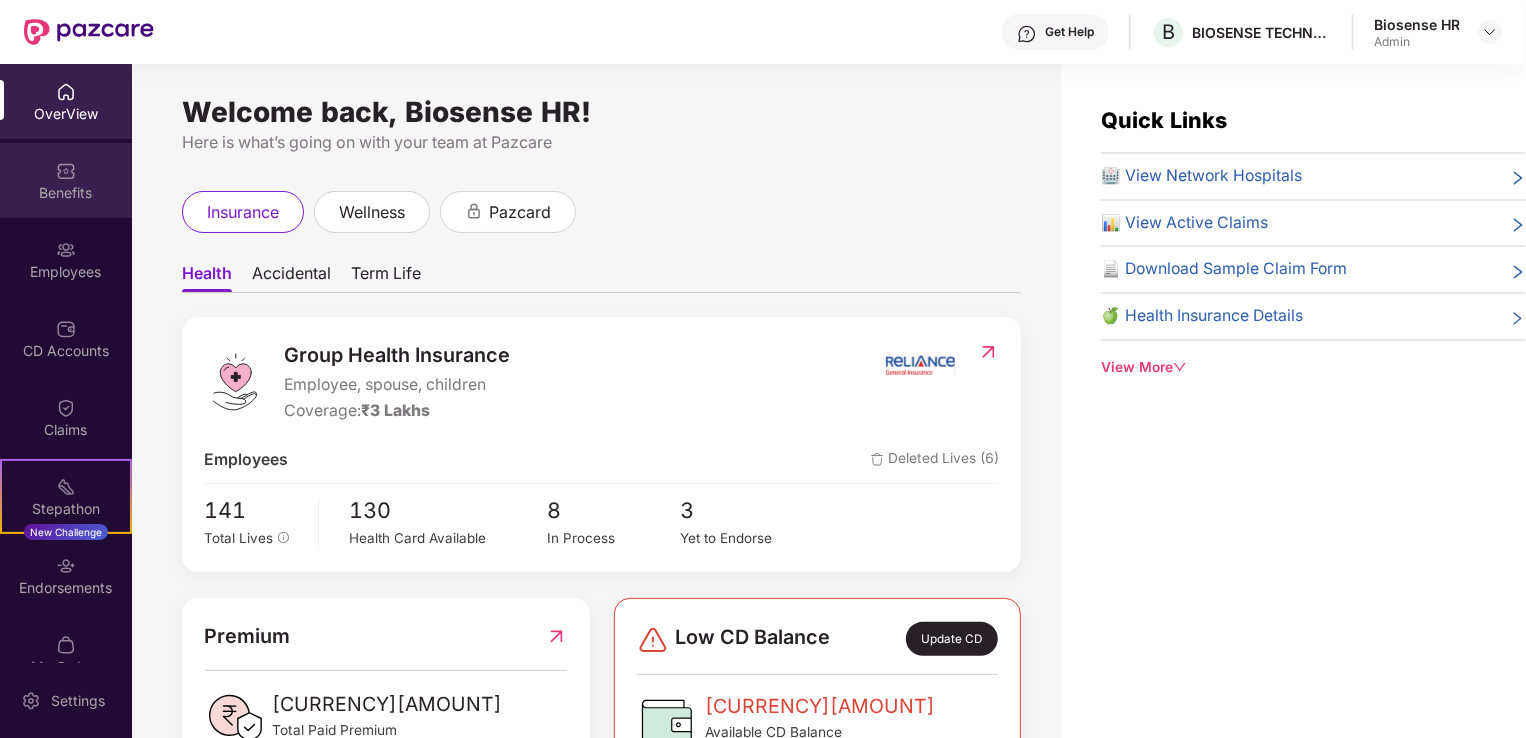 click on "Benefits" at bounding box center (66, 180) 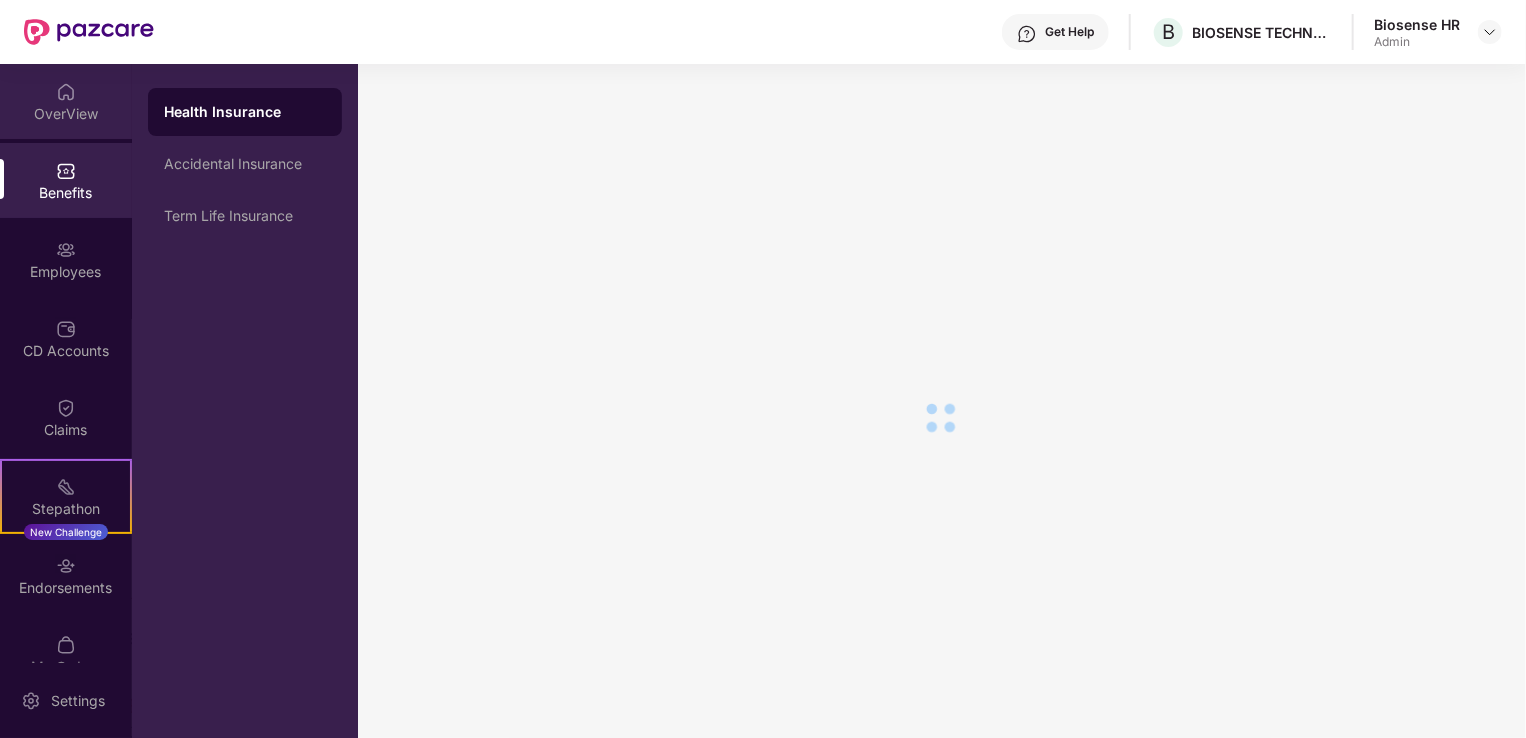 click on "OverView" at bounding box center (66, 114) 